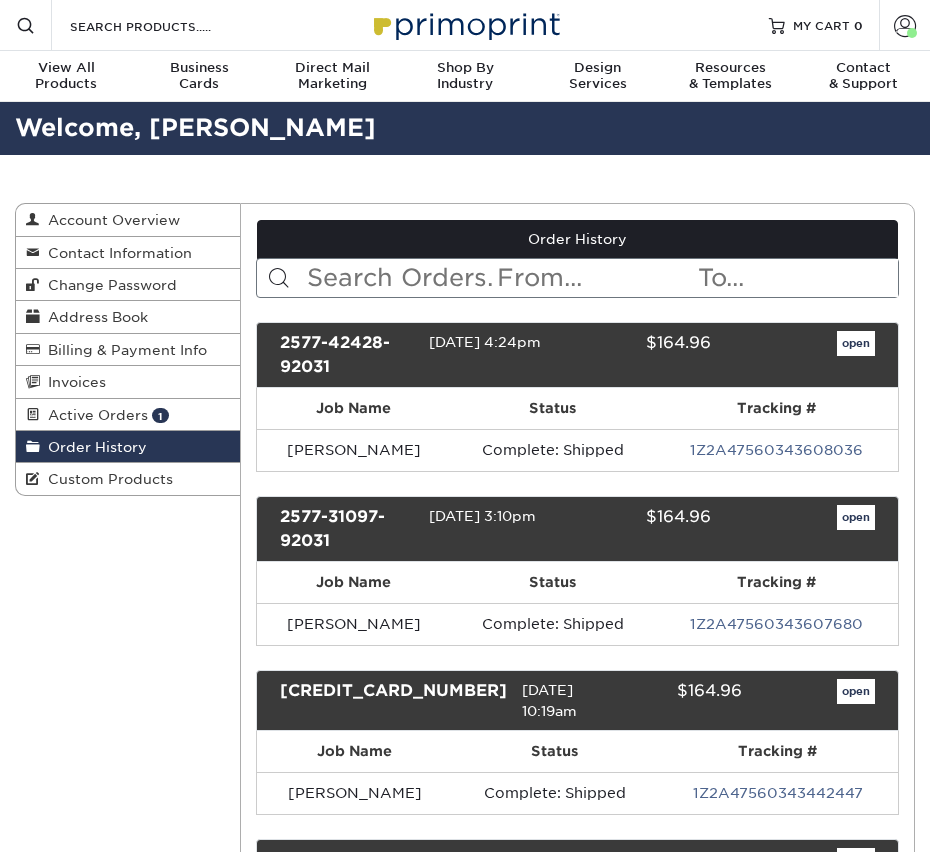 scroll, scrollTop: 0, scrollLeft: 0, axis: both 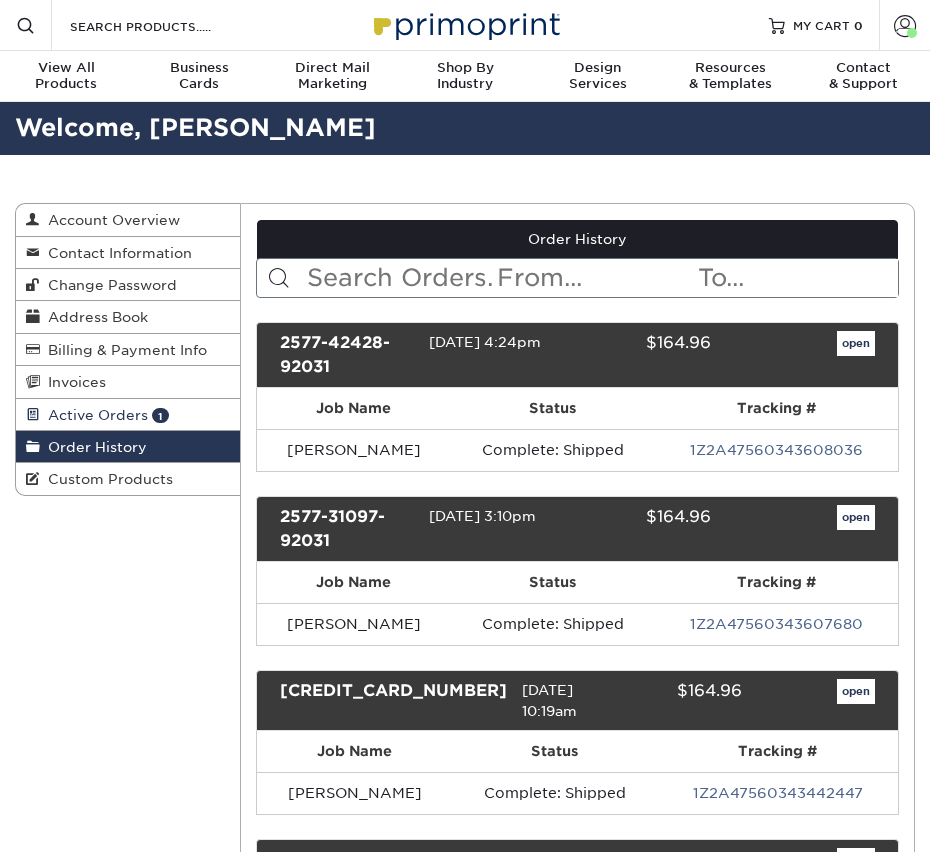 click on "Active Orders" at bounding box center (94, 415) 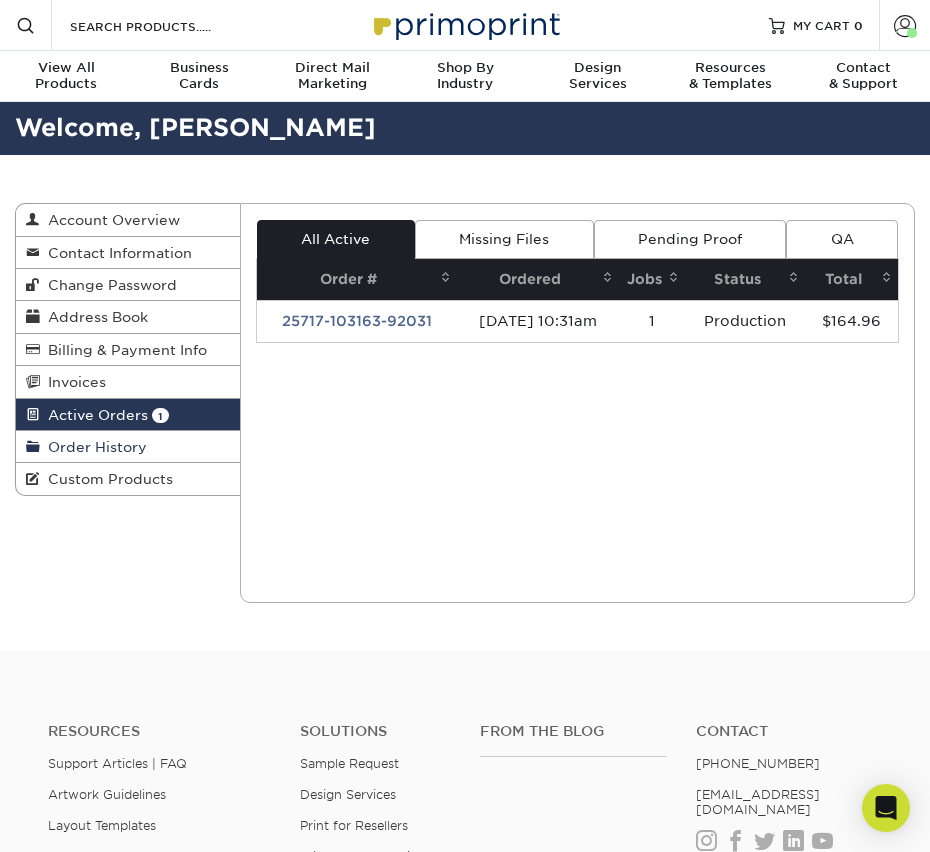 click on "Order History" at bounding box center [128, 447] 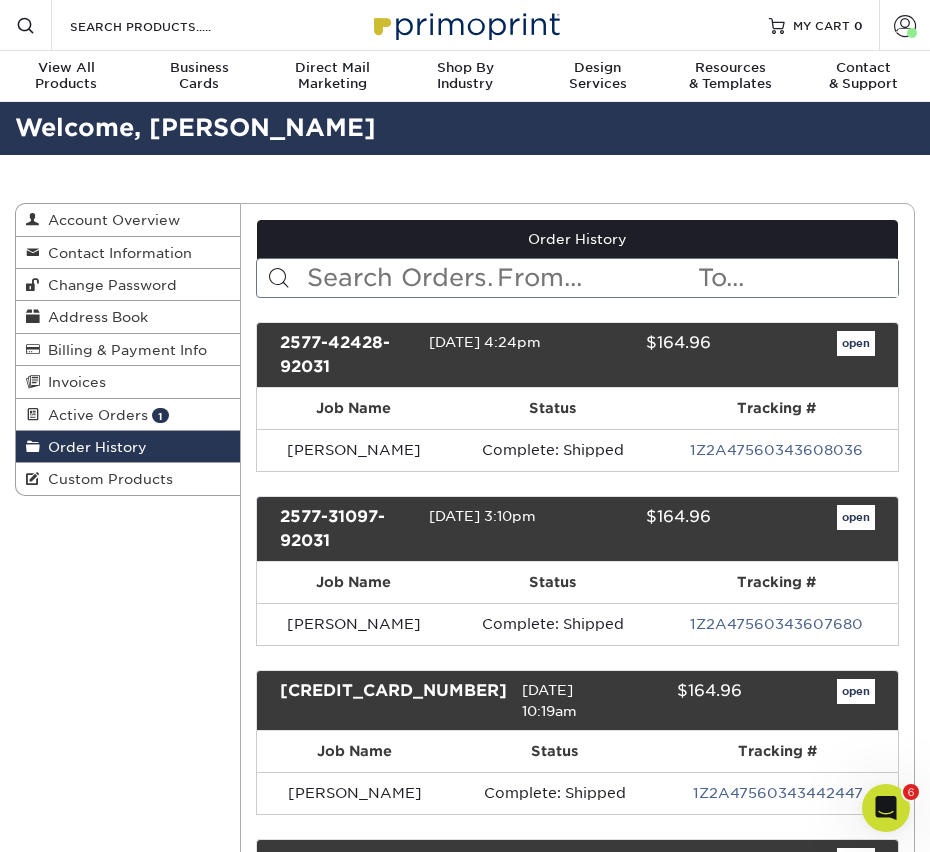 scroll, scrollTop: 0, scrollLeft: 0, axis: both 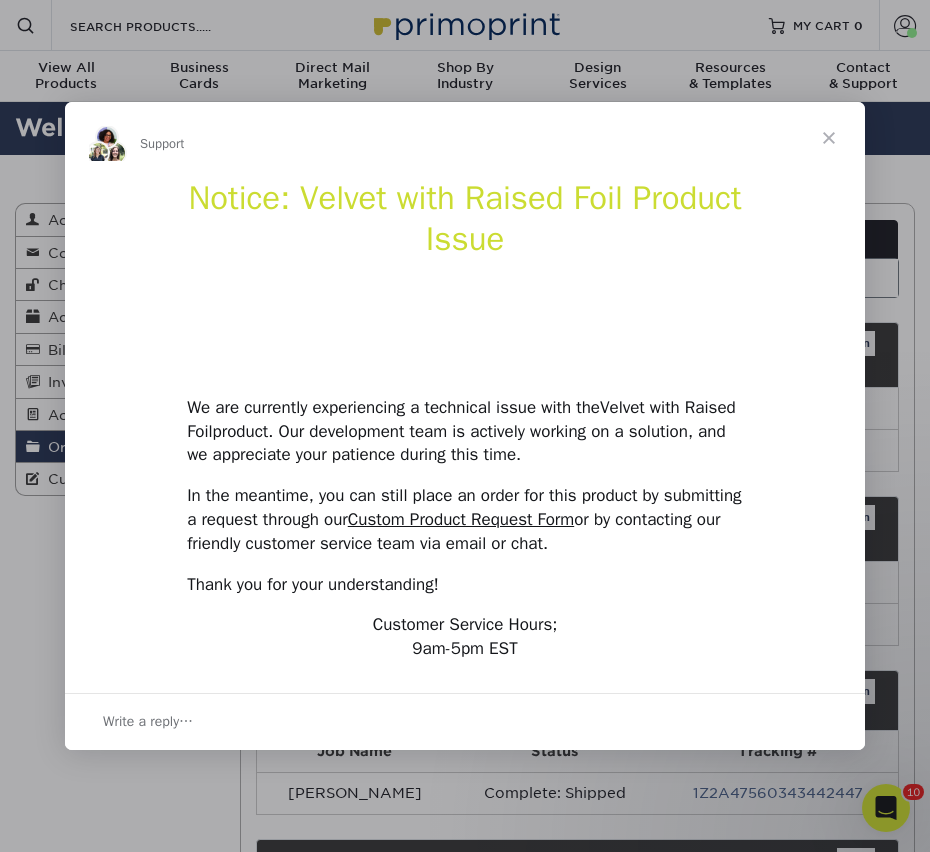 click at bounding box center [829, 138] 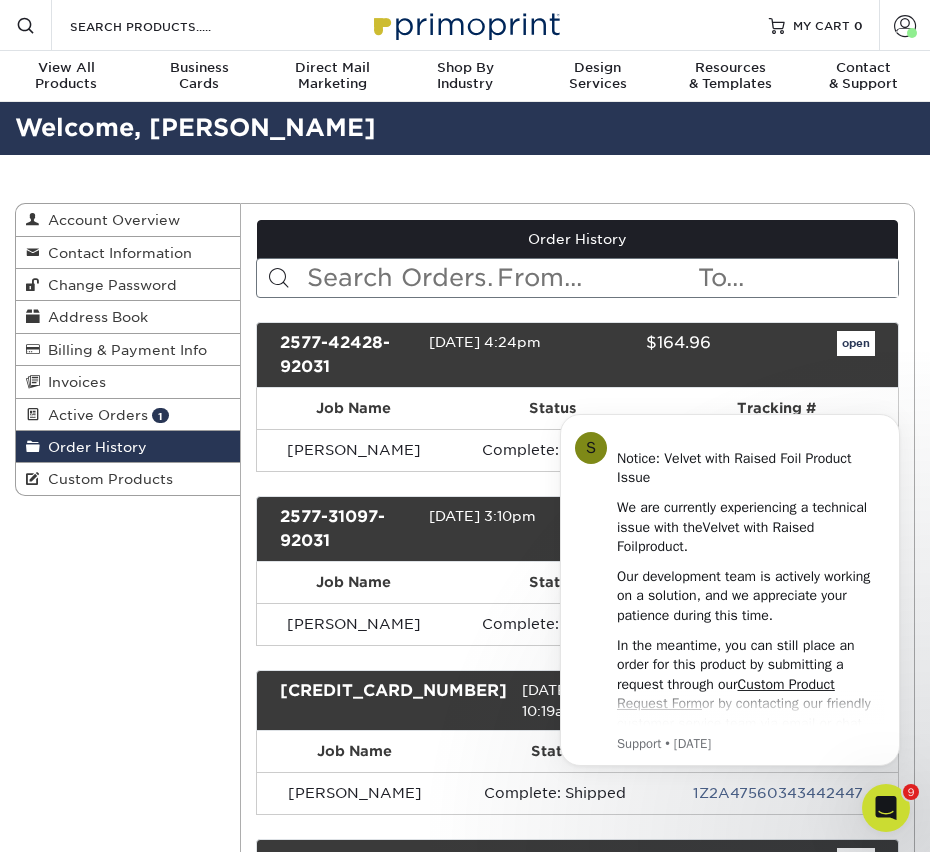 scroll, scrollTop: 0, scrollLeft: 0, axis: both 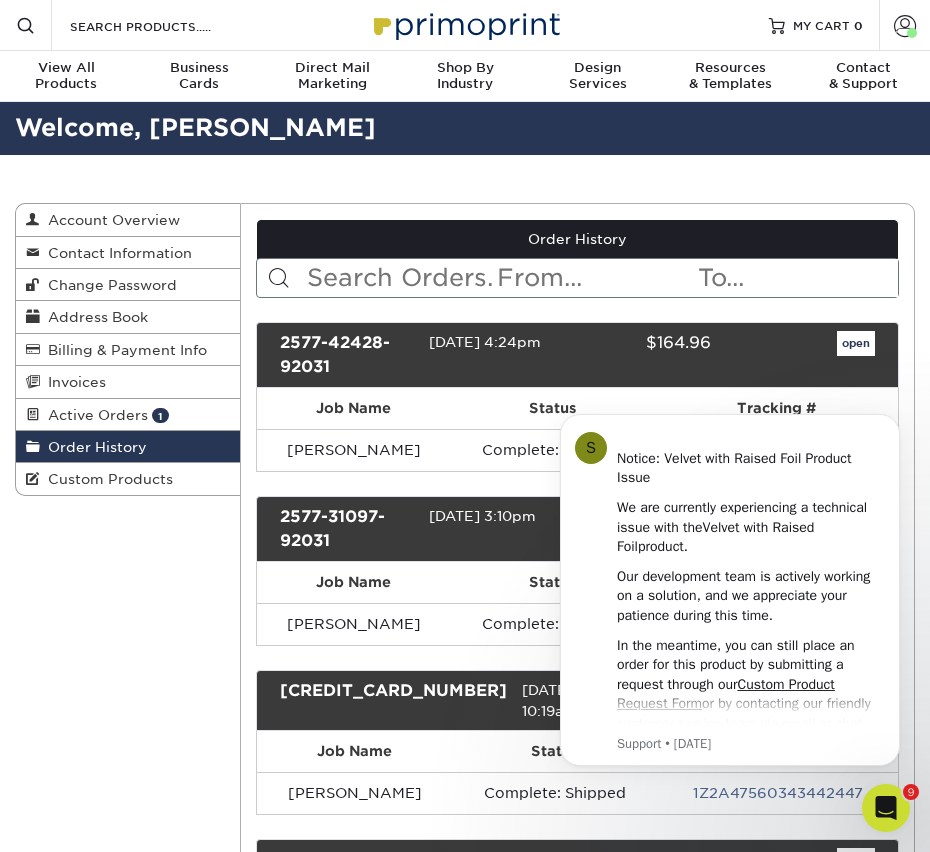 click at bounding box center (400, 278) 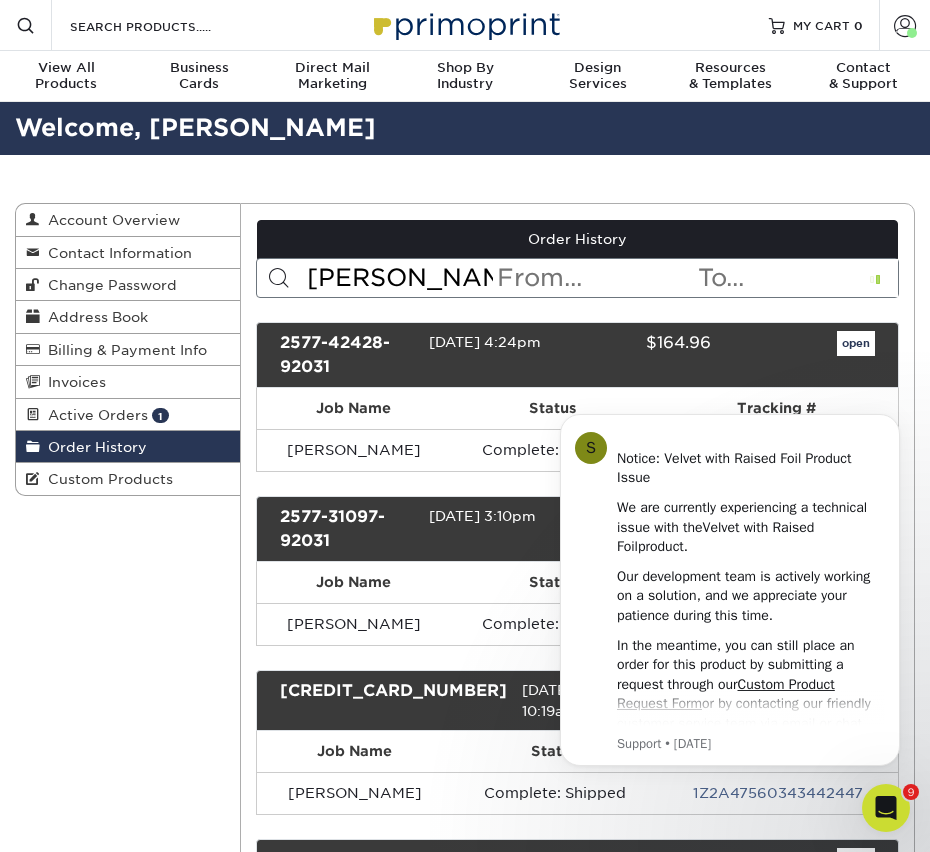 type on "DAVE" 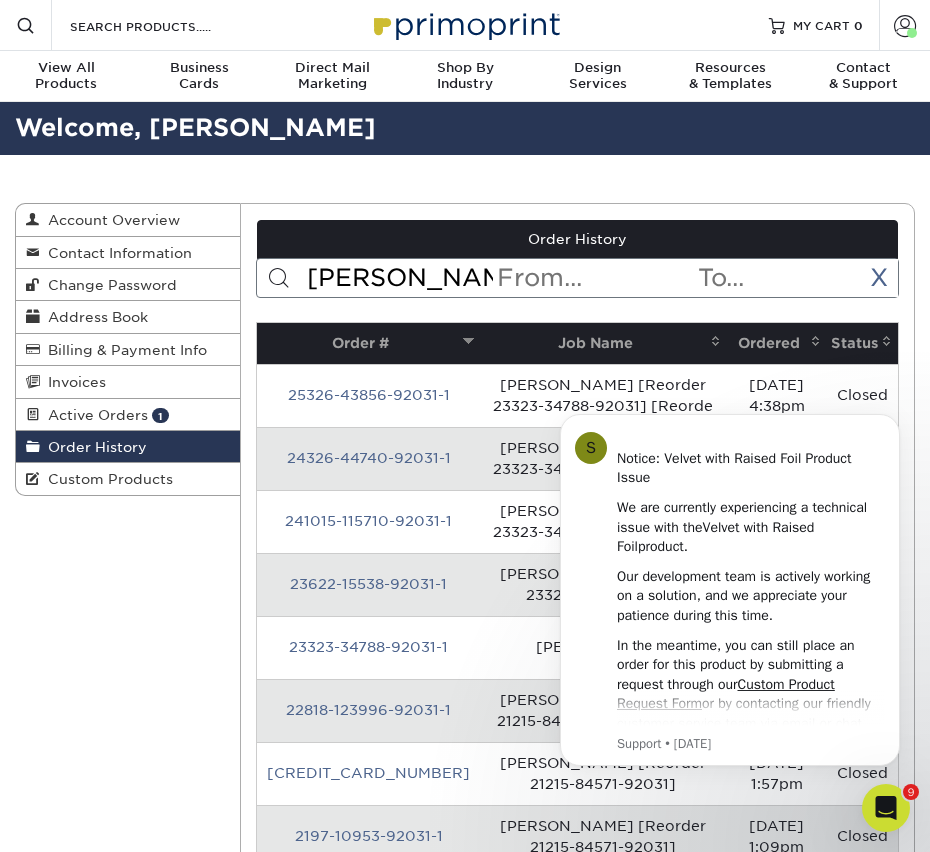 click on "DAVE" at bounding box center [400, 278] 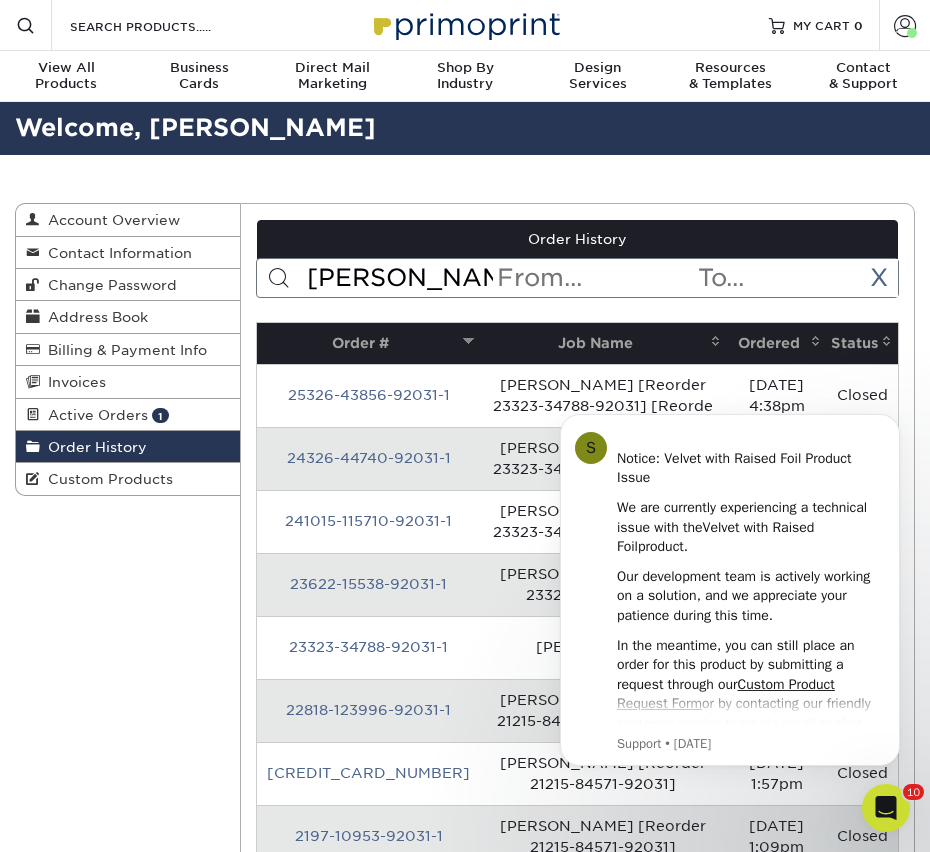click 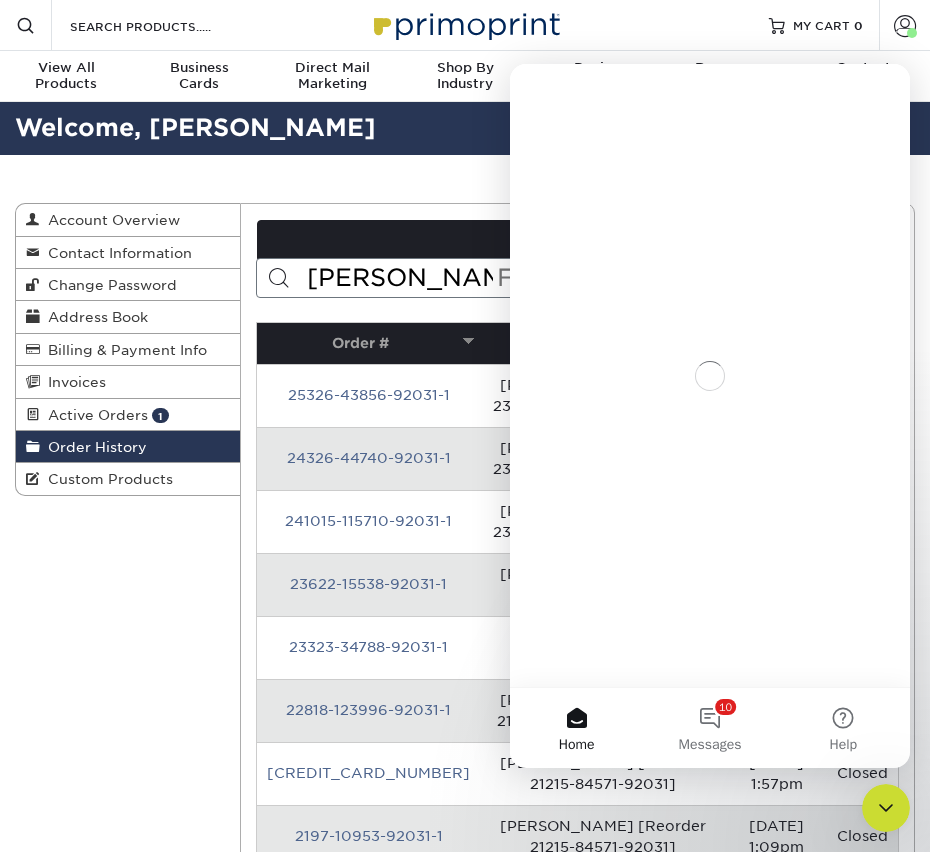 scroll, scrollTop: 0, scrollLeft: 0, axis: both 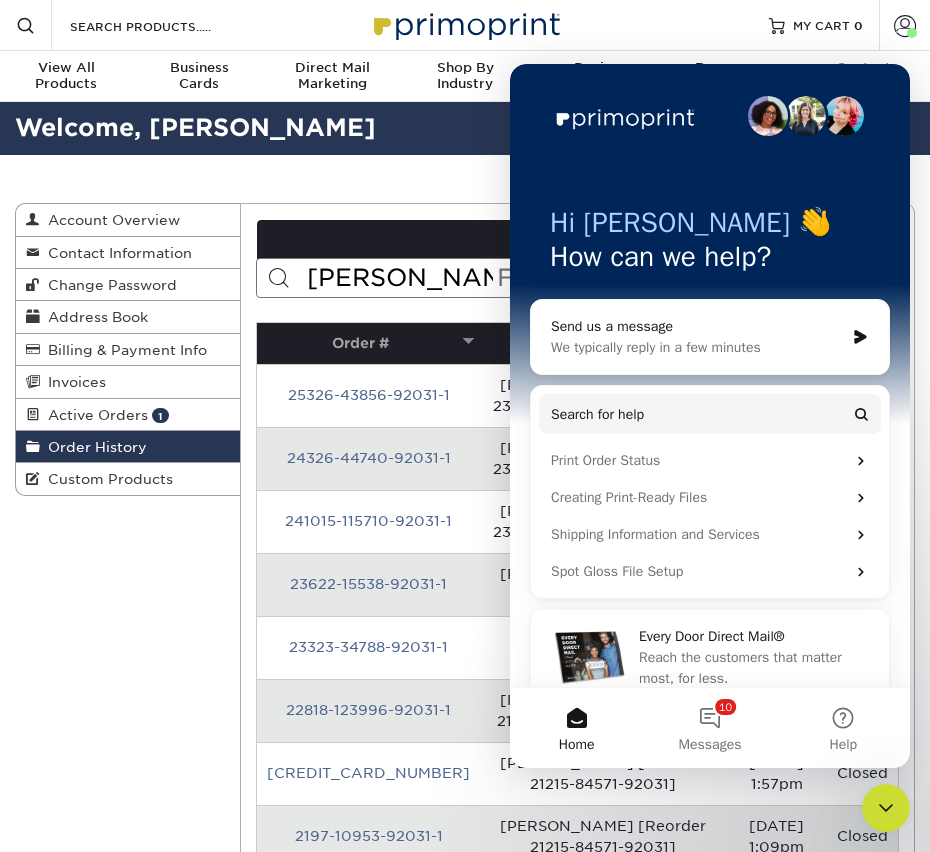 click on "Contact" at bounding box center [863, 68] 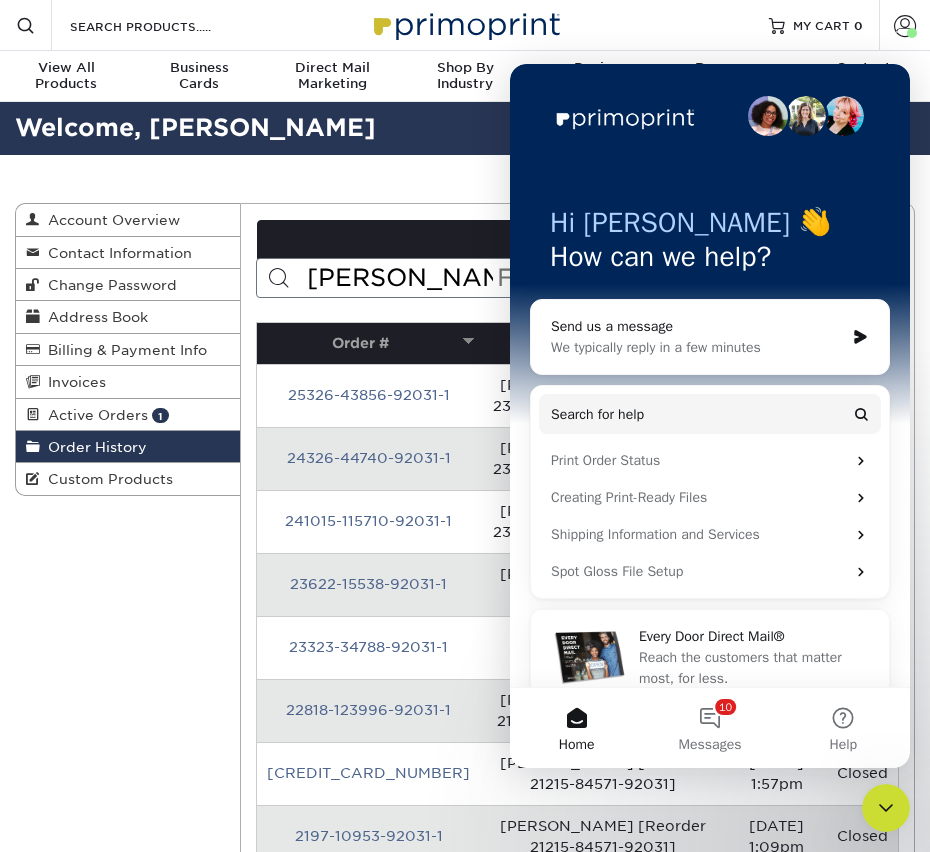 click 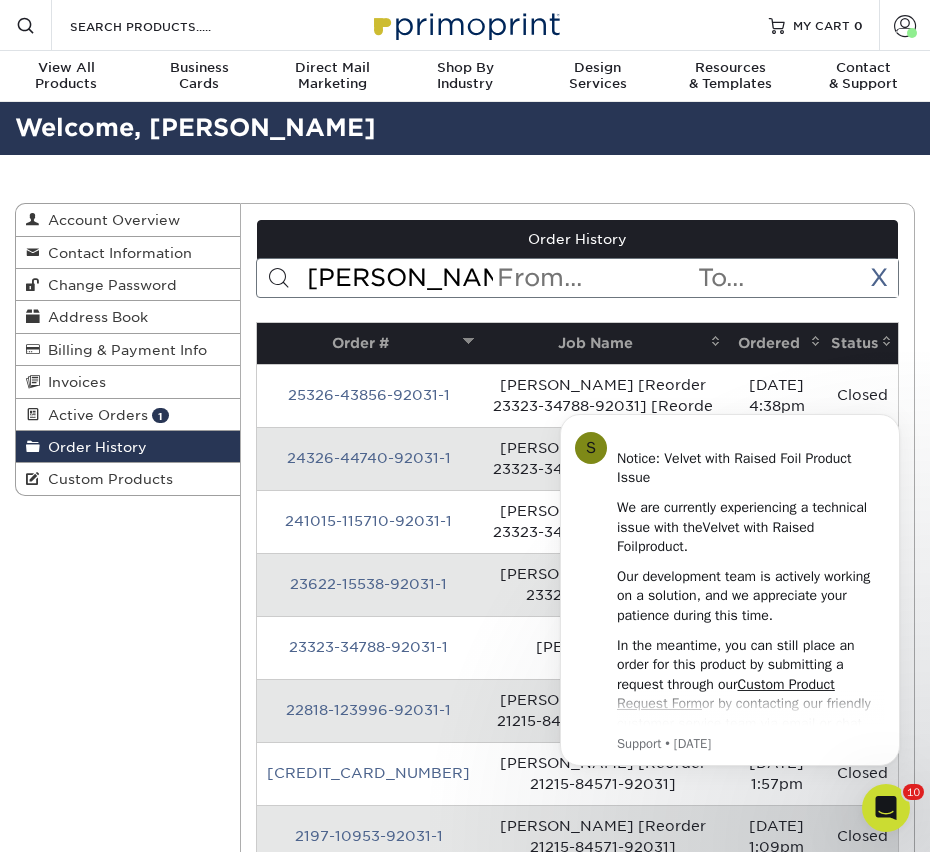 scroll, scrollTop: 0, scrollLeft: 0, axis: both 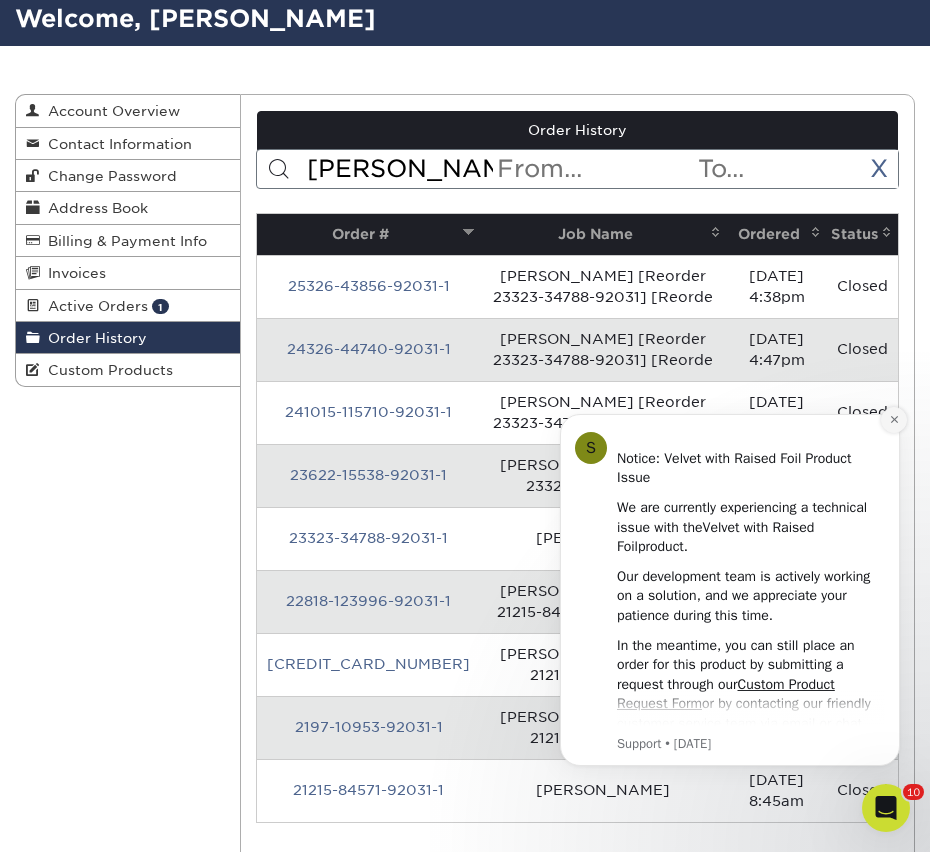 click 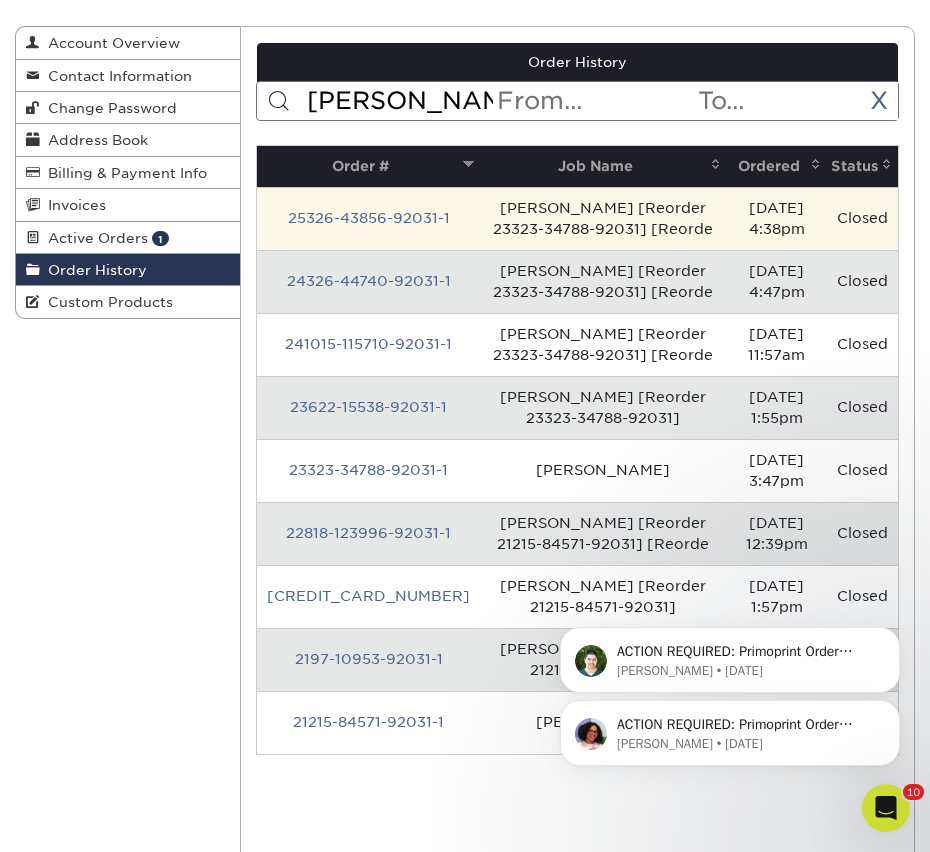 scroll, scrollTop: 194, scrollLeft: 0, axis: vertical 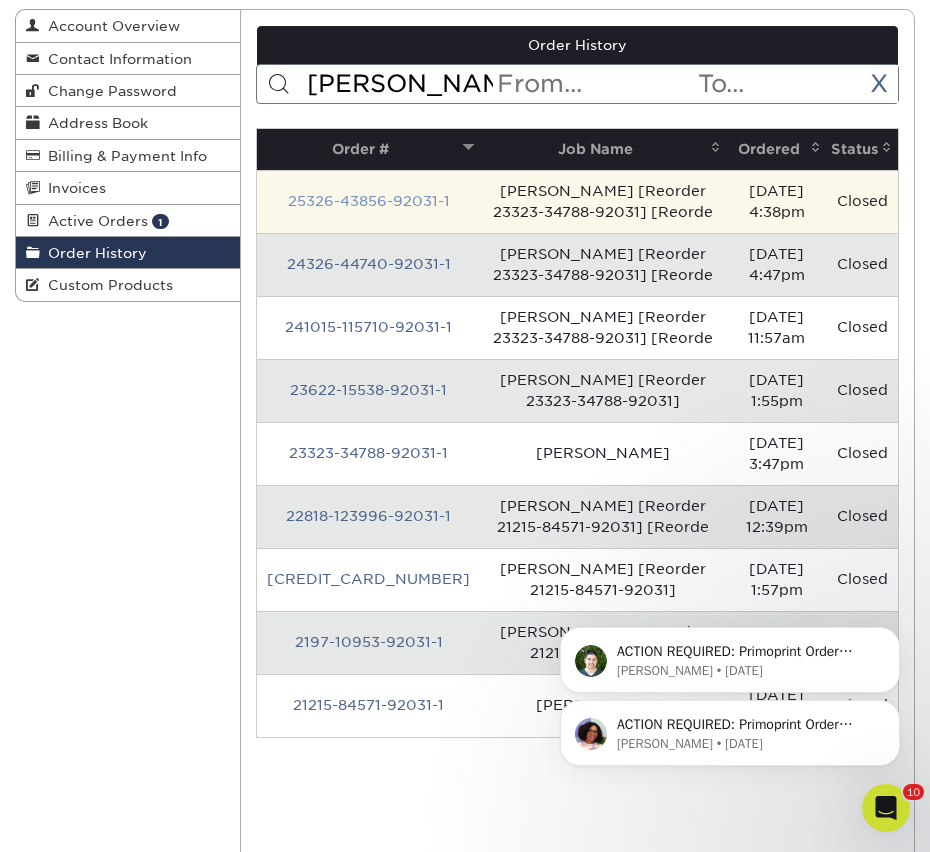 click on "25326-43856-92031-1" at bounding box center (369, 201) 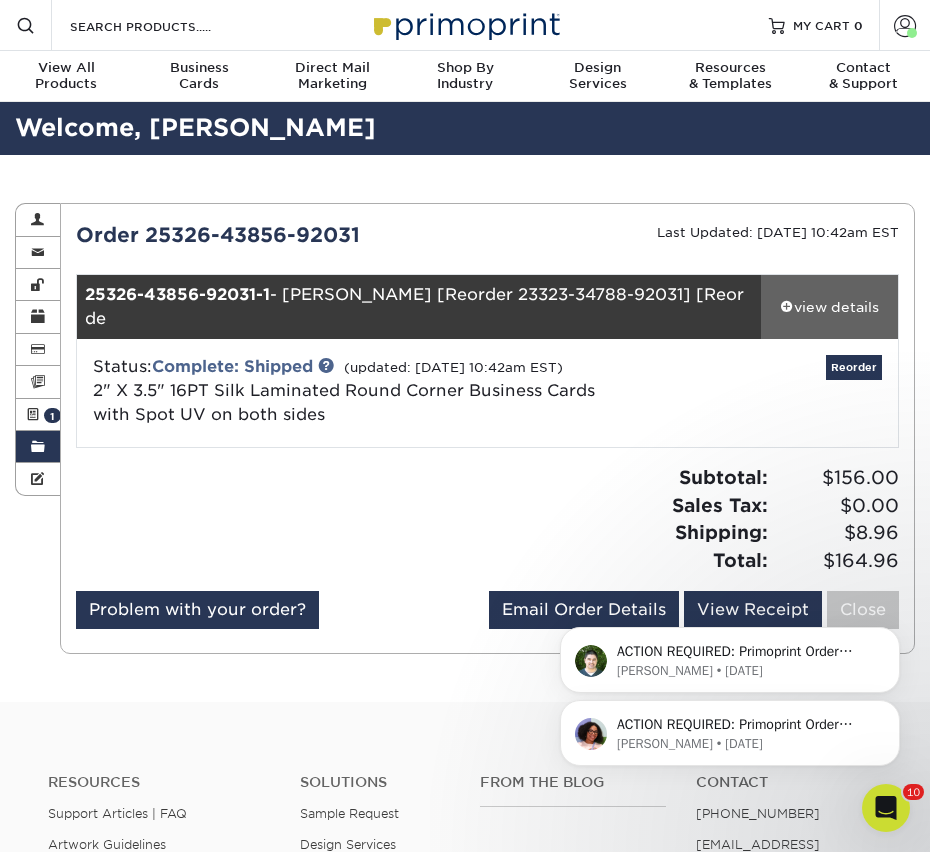 click on "view details" at bounding box center (829, 307) 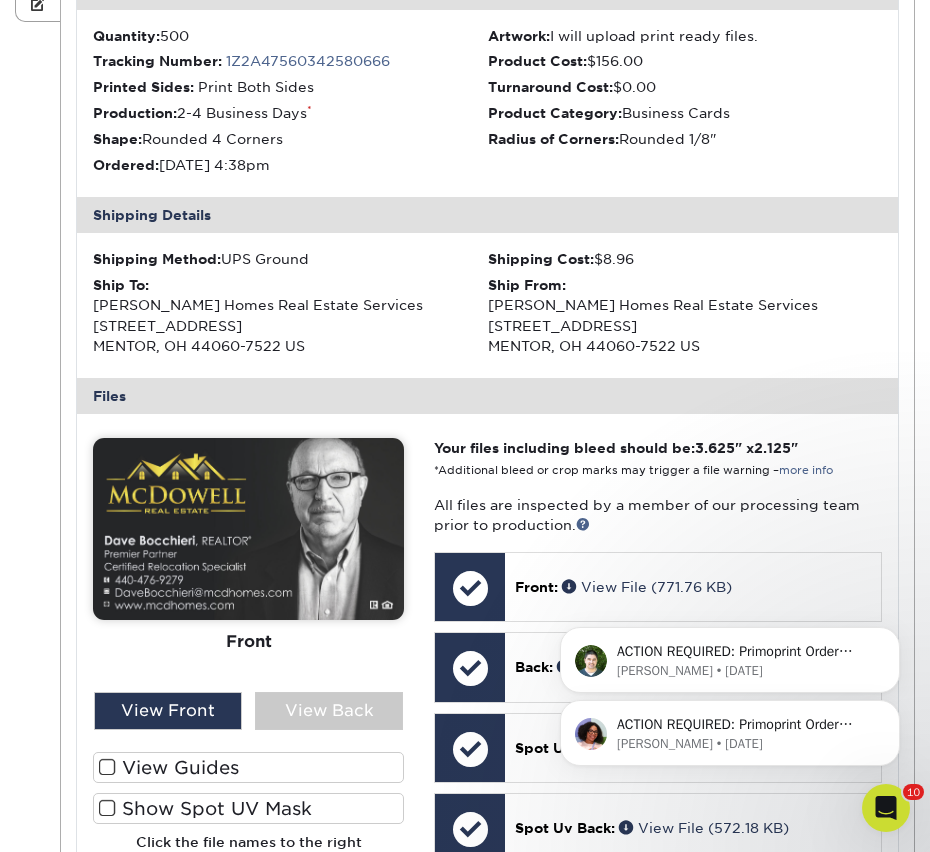 scroll, scrollTop: 491, scrollLeft: 0, axis: vertical 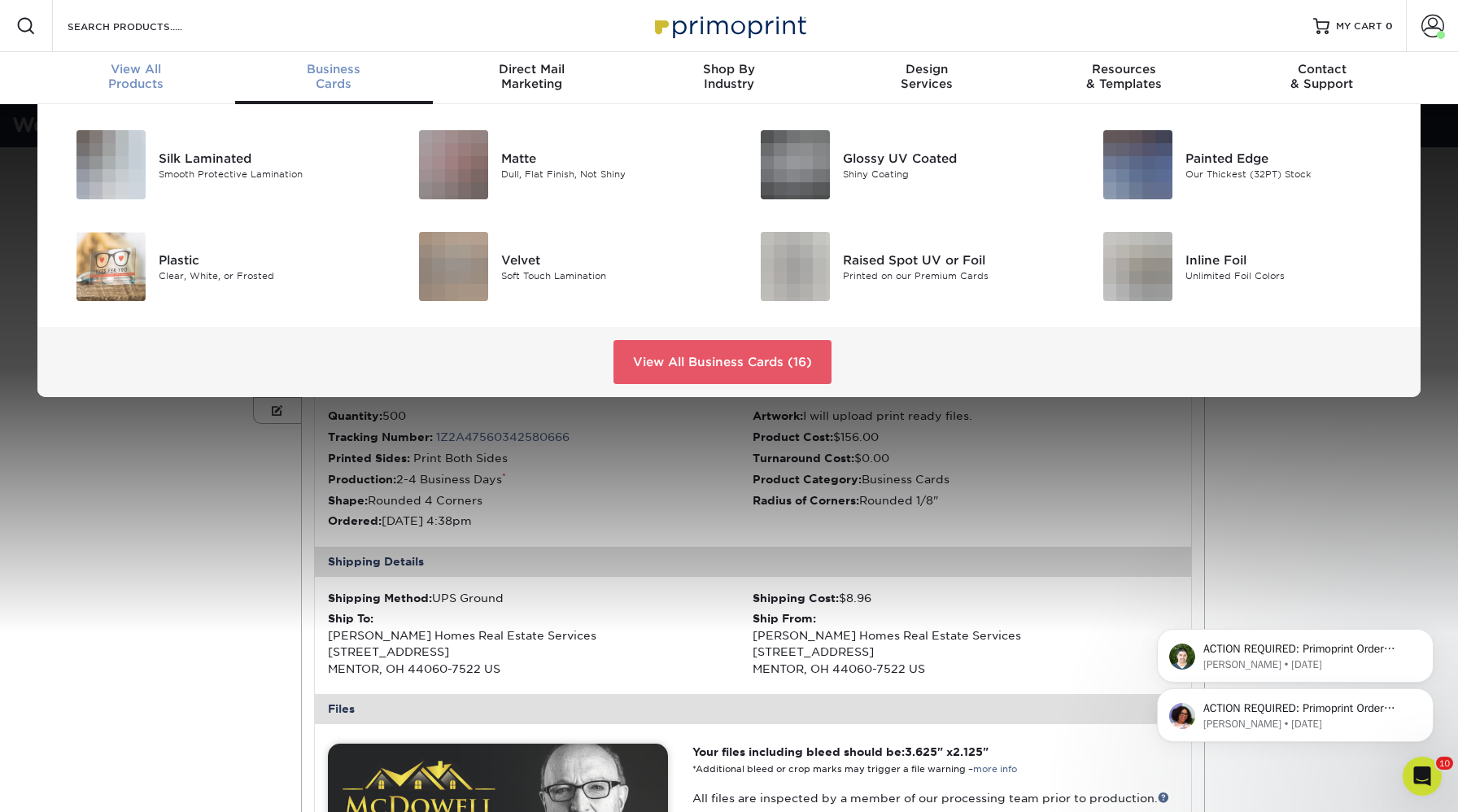 click on "View All" at bounding box center [136, 69] 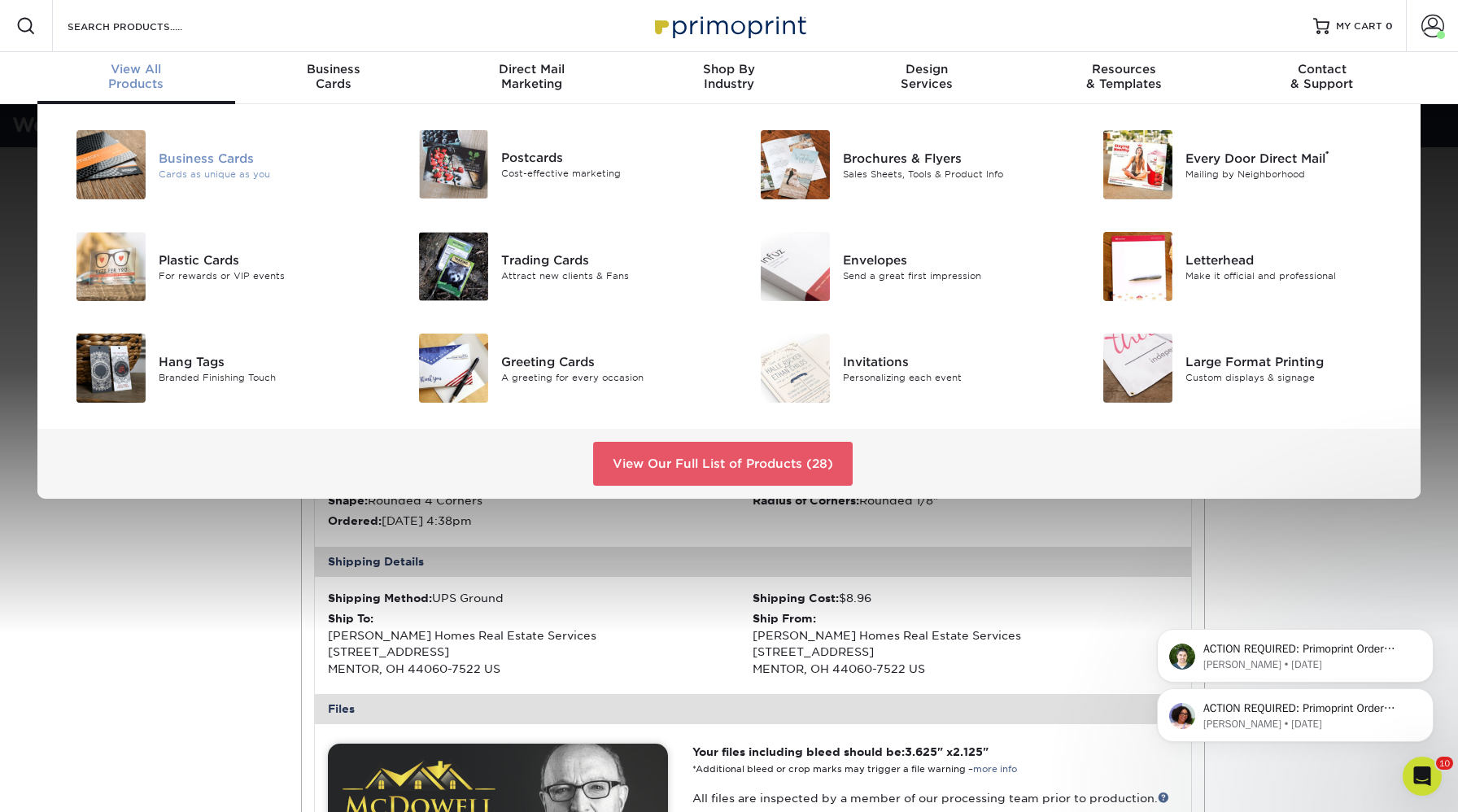 click on "Cards as unique as you" at bounding box center (266, 173) 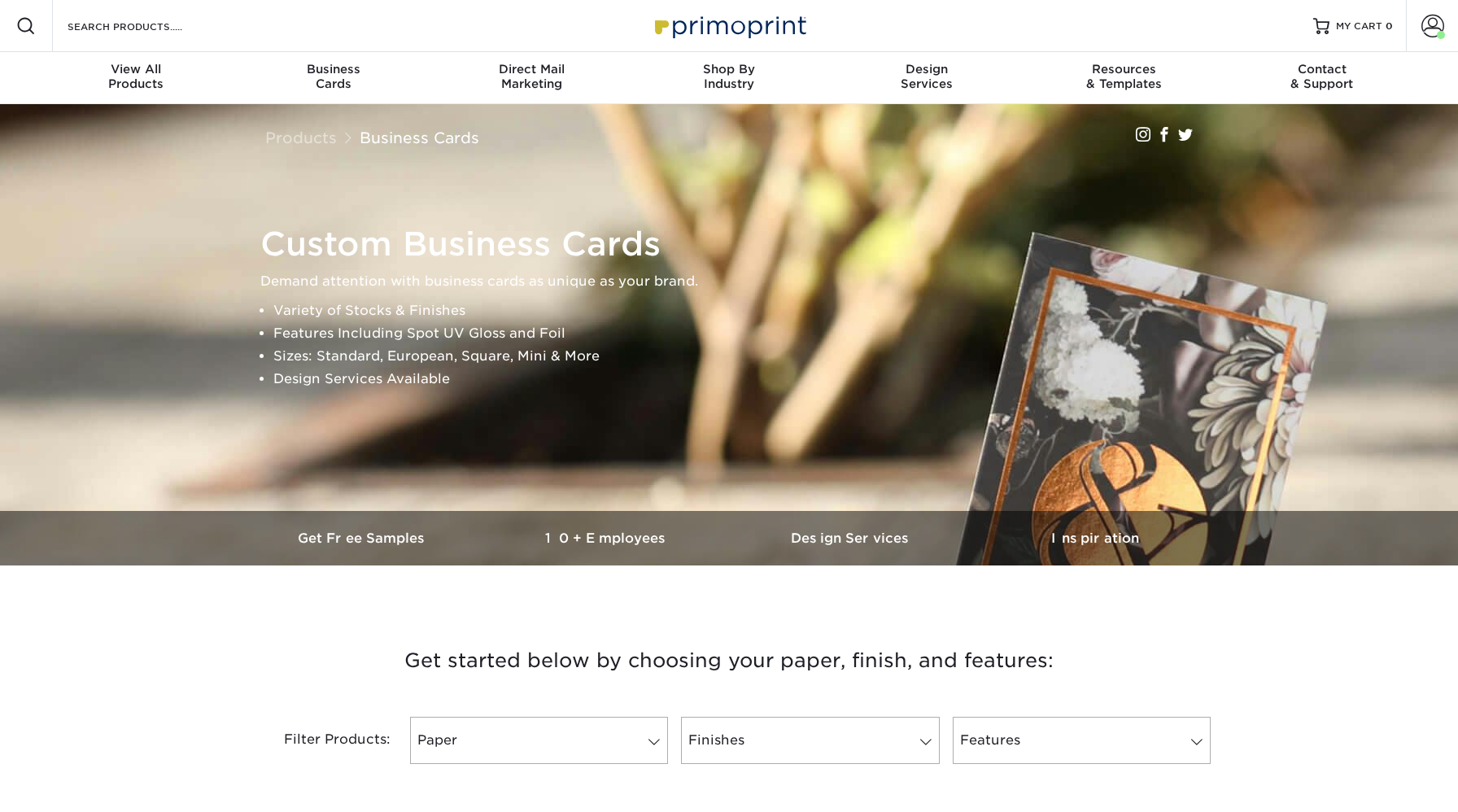 scroll, scrollTop: 0, scrollLeft: 0, axis: both 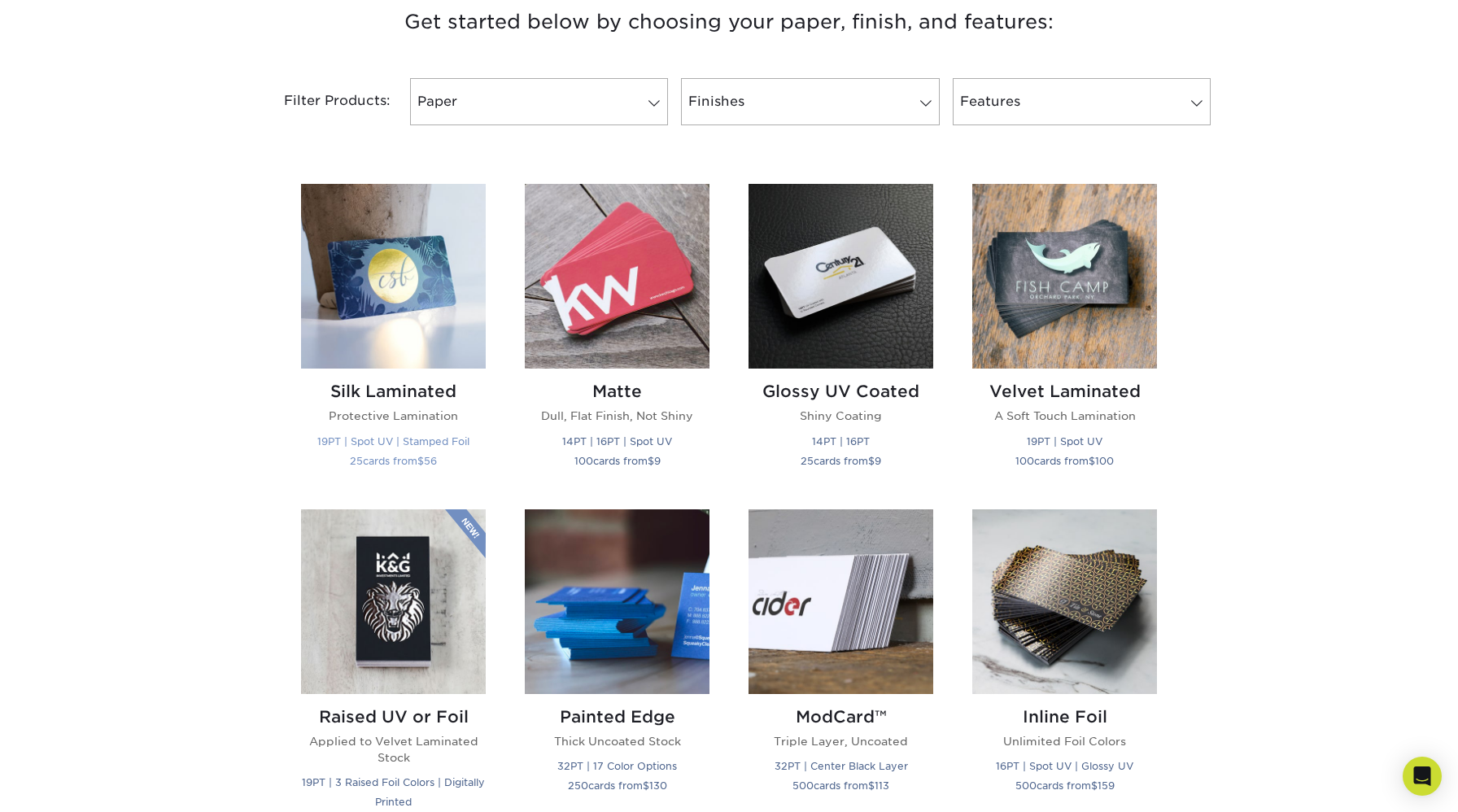 click at bounding box center (393, 276) 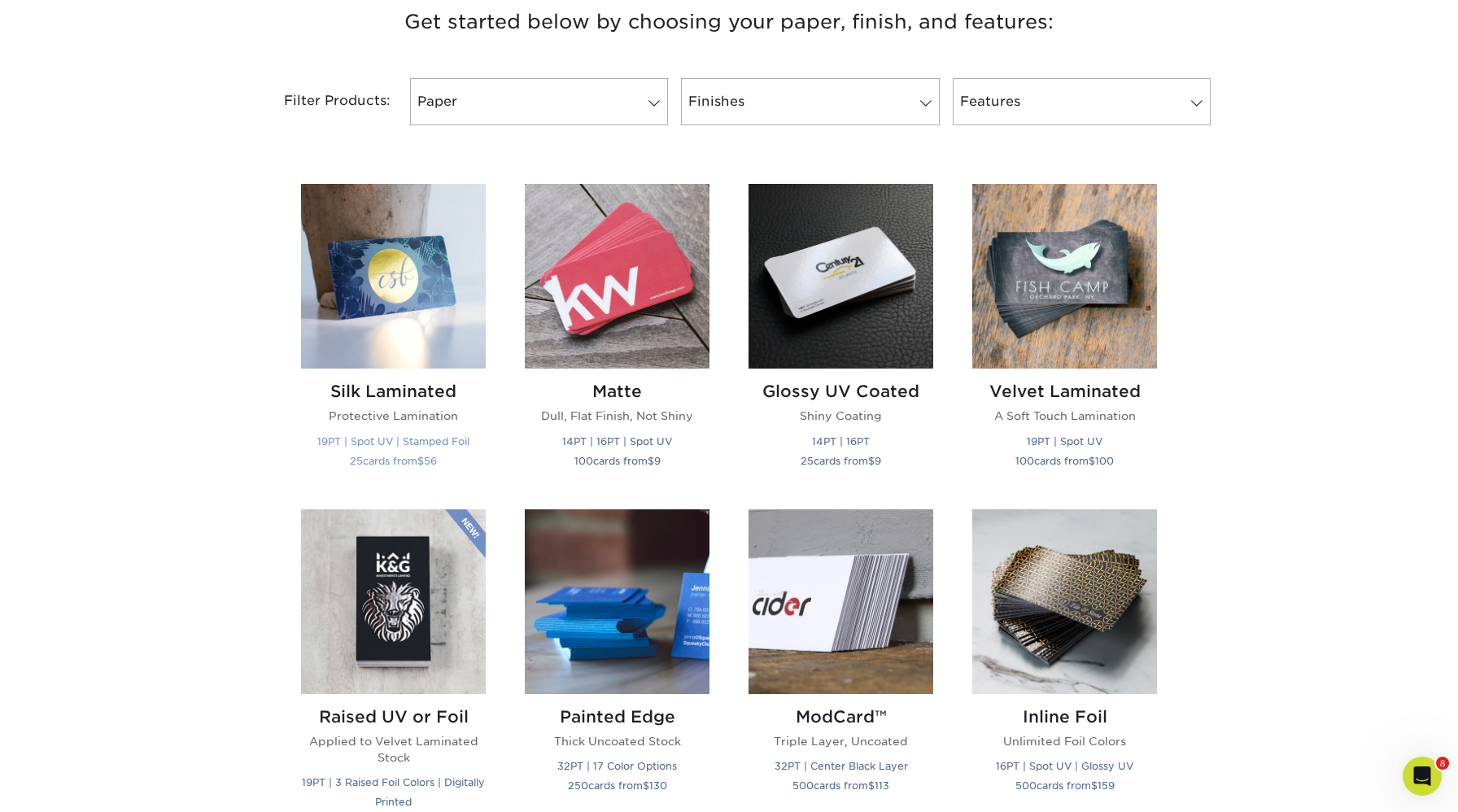 scroll, scrollTop: 0, scrollLeft: 0, axis: both 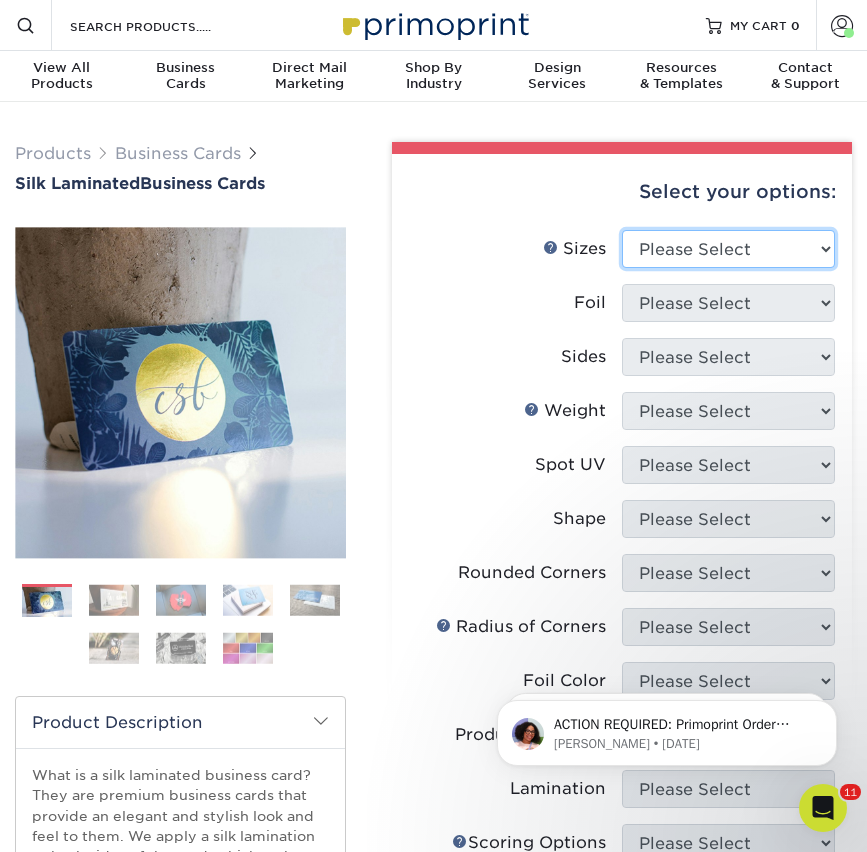 click on "Please Select
1.5" x 3.5"  - Mini
1.75" x 3.5" - Mini
2" x 2" - Square
2" x 3" - Mini
2" x 3.5" - Standard
2" x 7" - Foldover Card
2.125" x 3.375" - European
2.5" x 2.5" - Square 3.5" x 4" - Foldover Card" at bounding box center [728, 249] 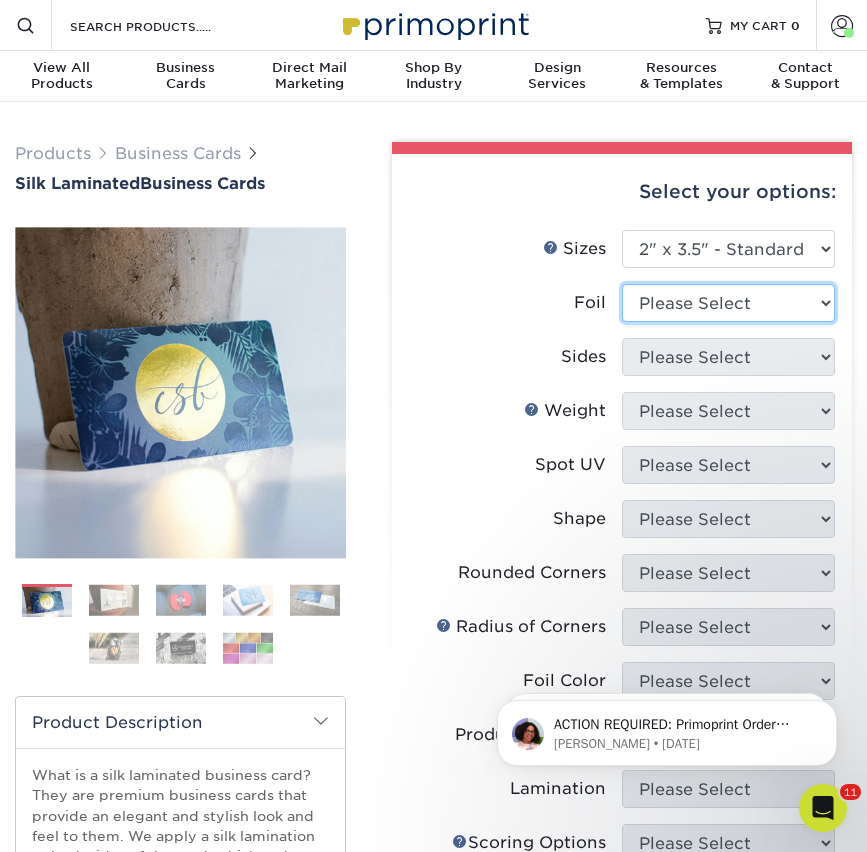 click on "Please Select Yes No" at bounding box center (728, 303) 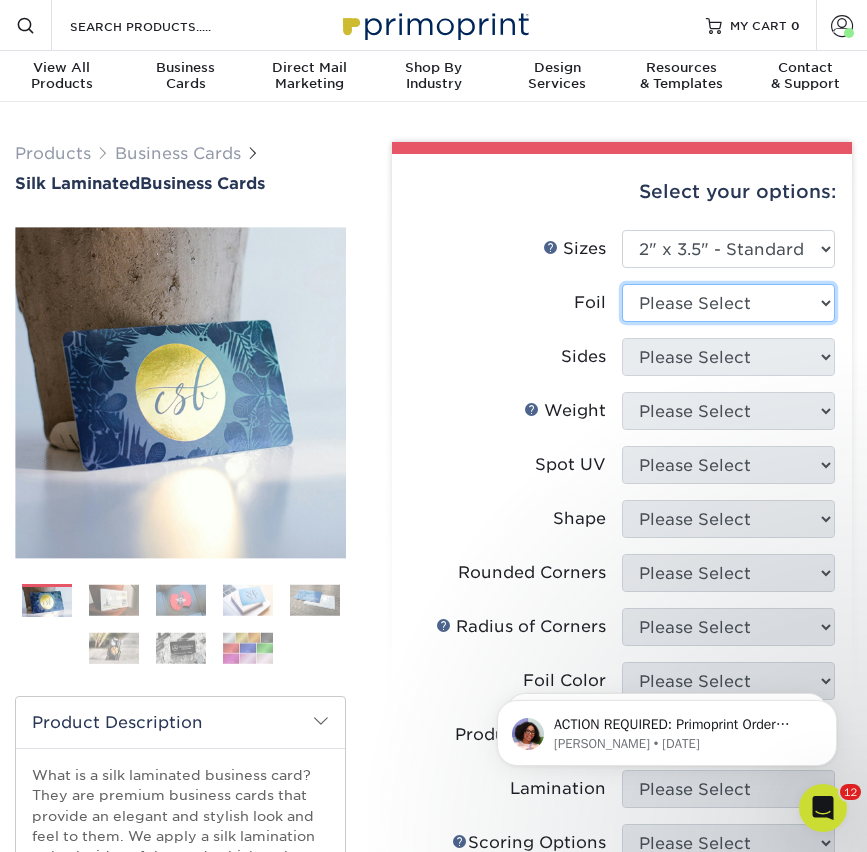 select on "0" 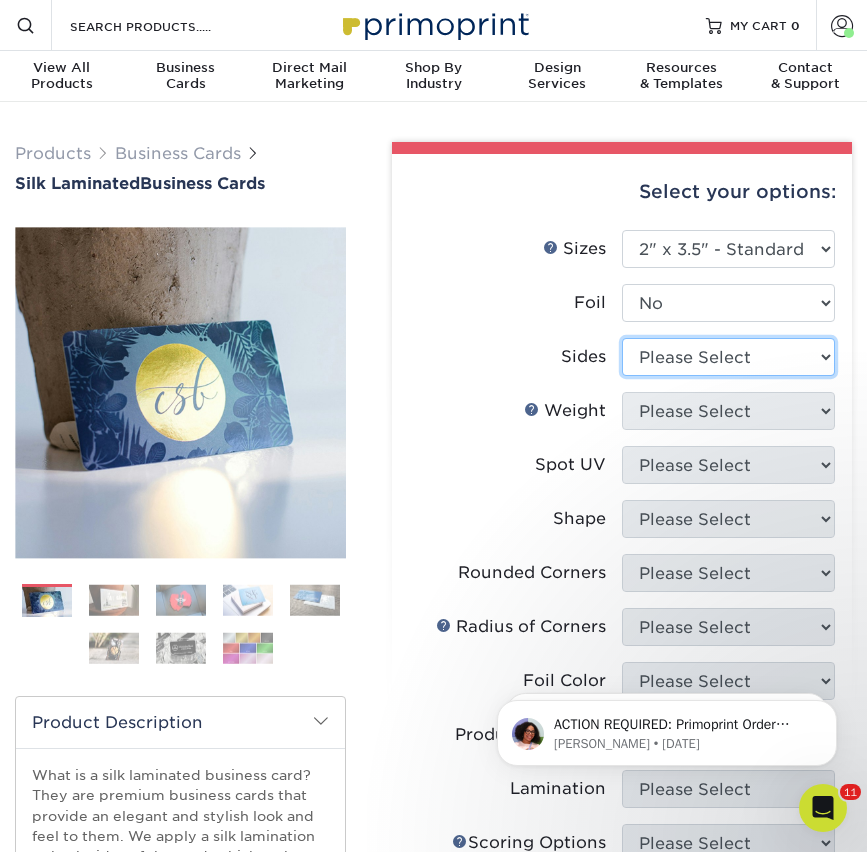 click on "Please Select Print Both Sides Print Front Only" at bounding box center (728, 357) 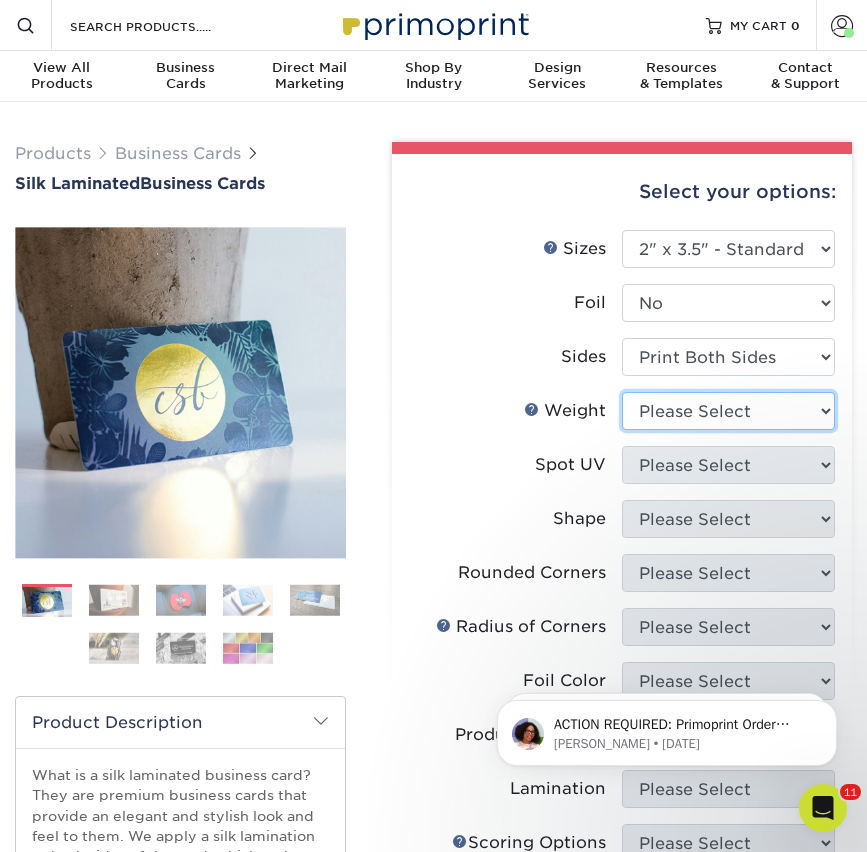 click on "Please Select 16PT" at bounding box center [728, 411] 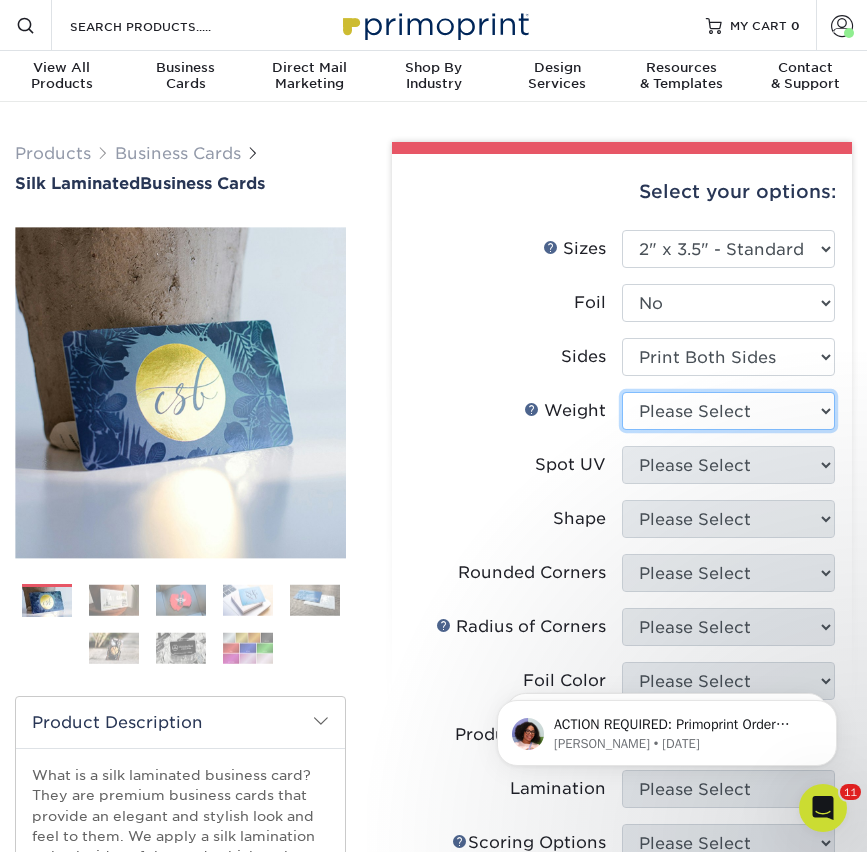 select on "16PT" 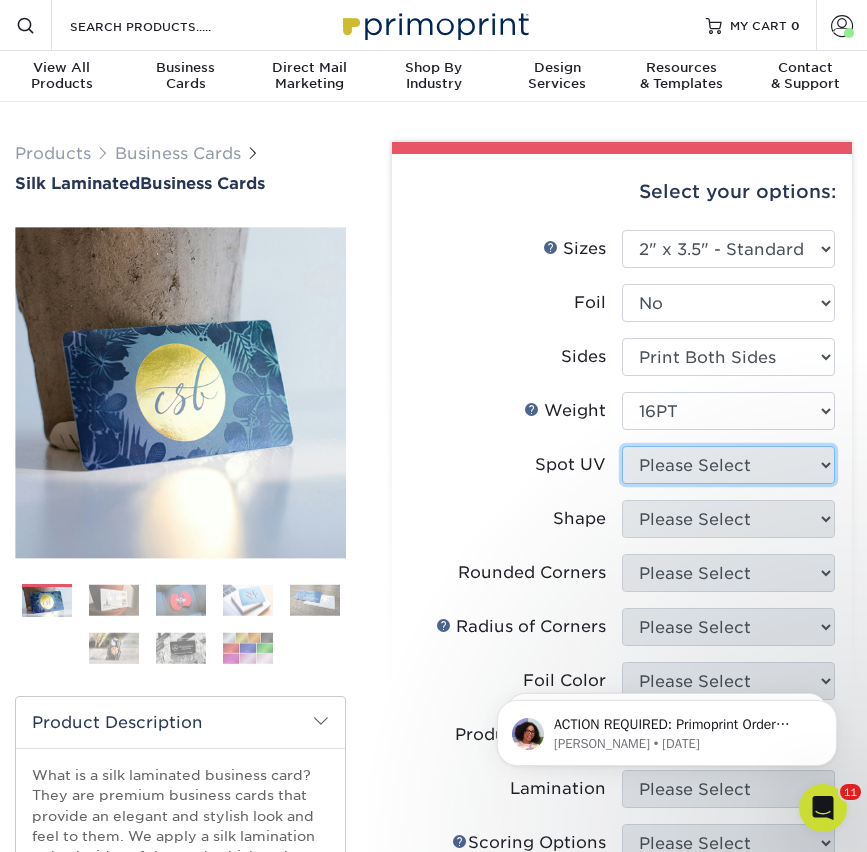 click on "Please Select No Spot UV Front and Back (Both Sides) Front Only Back Only" at bounding box center (728, 465) 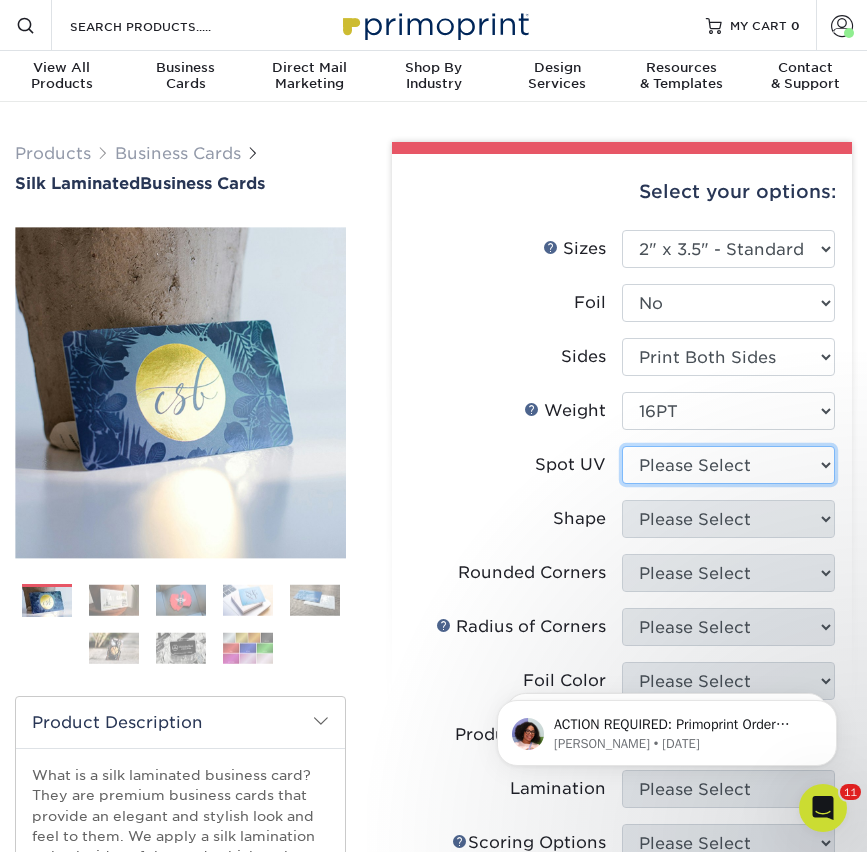 select on "0" 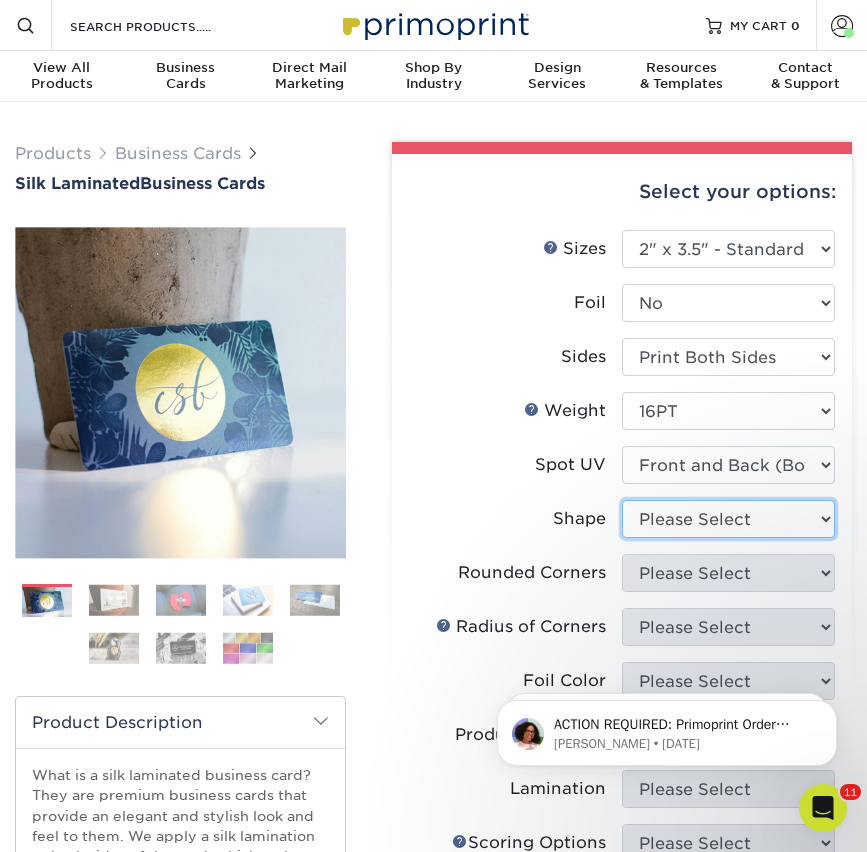 click on "Please Select Standard" at bounding box center [728, 519] 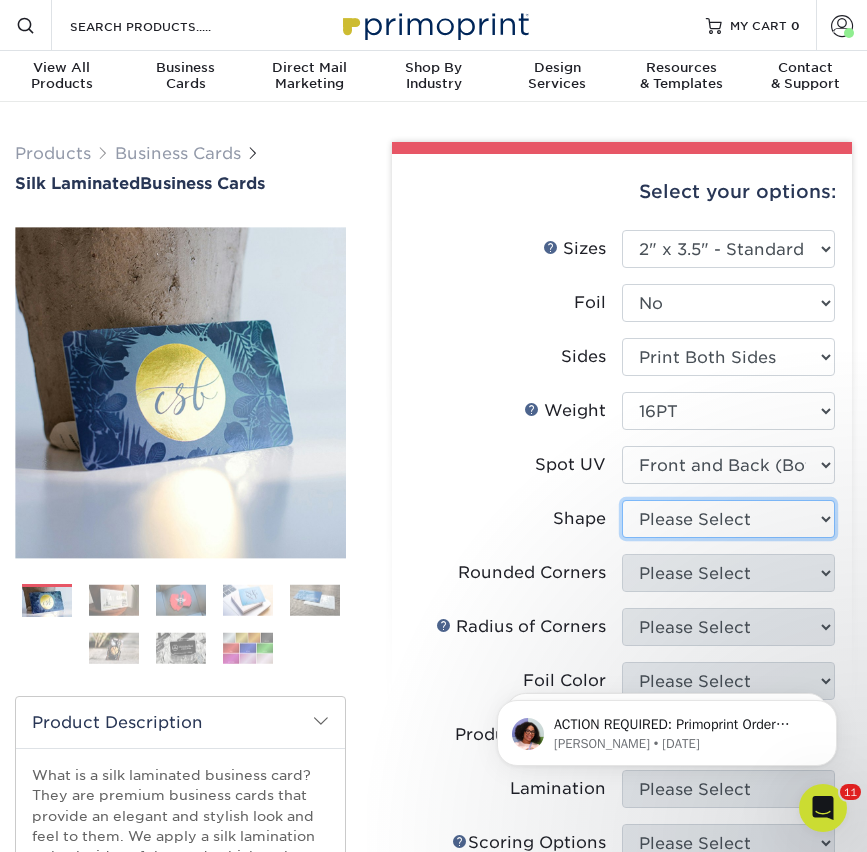 select on "standard" 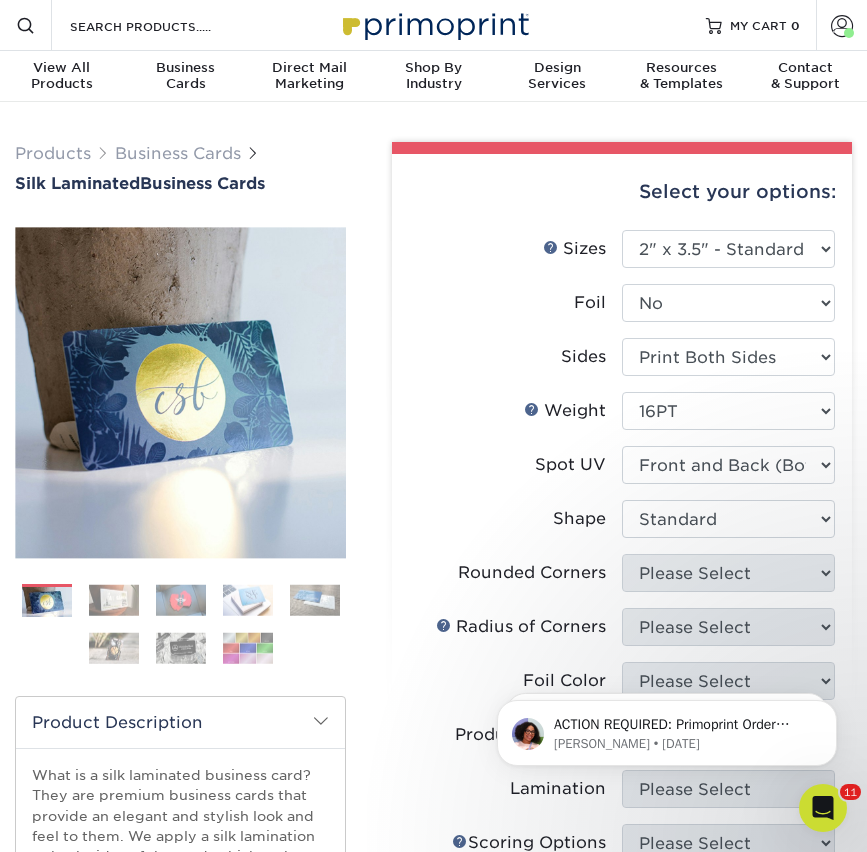 click on "Shape
Please Select Standard" at bounding box center [622, 527] 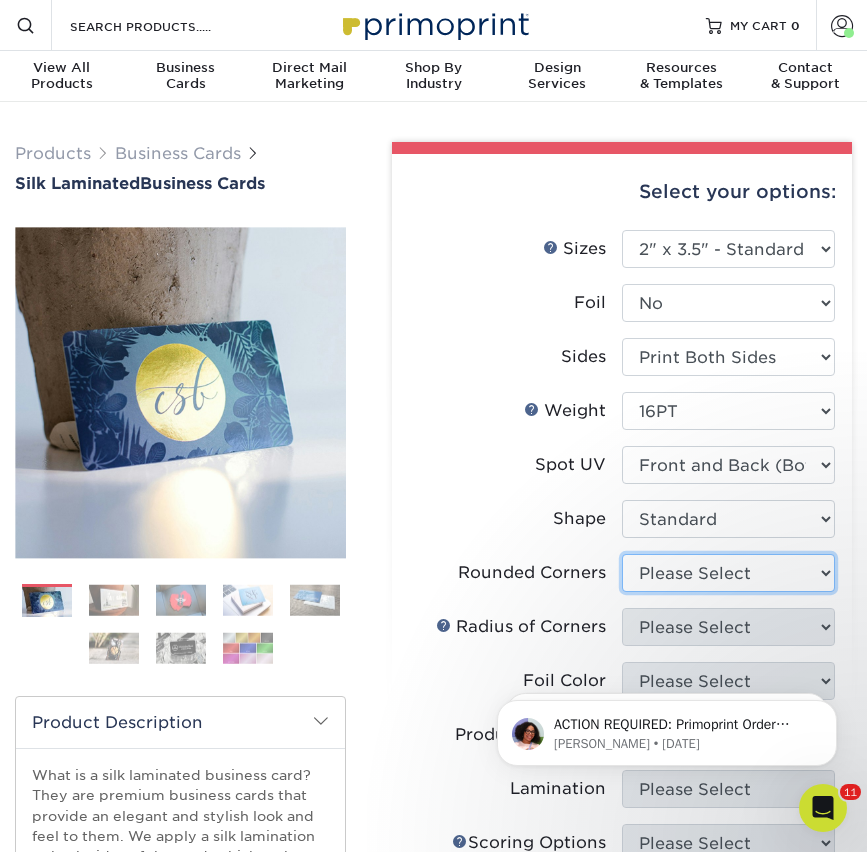 click on "Please Select
Yes - Round 2 Corners                                                    Yes - Round 4 Corners                                                    No" at bounding box center [728, 573] 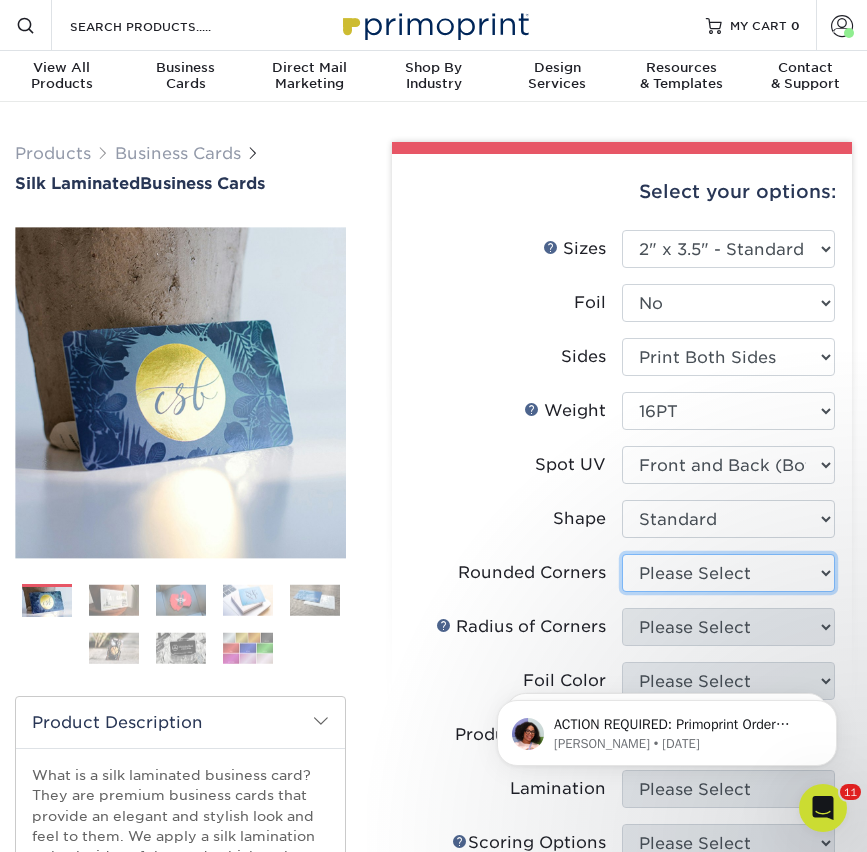 select on "7672df9e-0e0a-464d-8e1f-920c575e4da3" 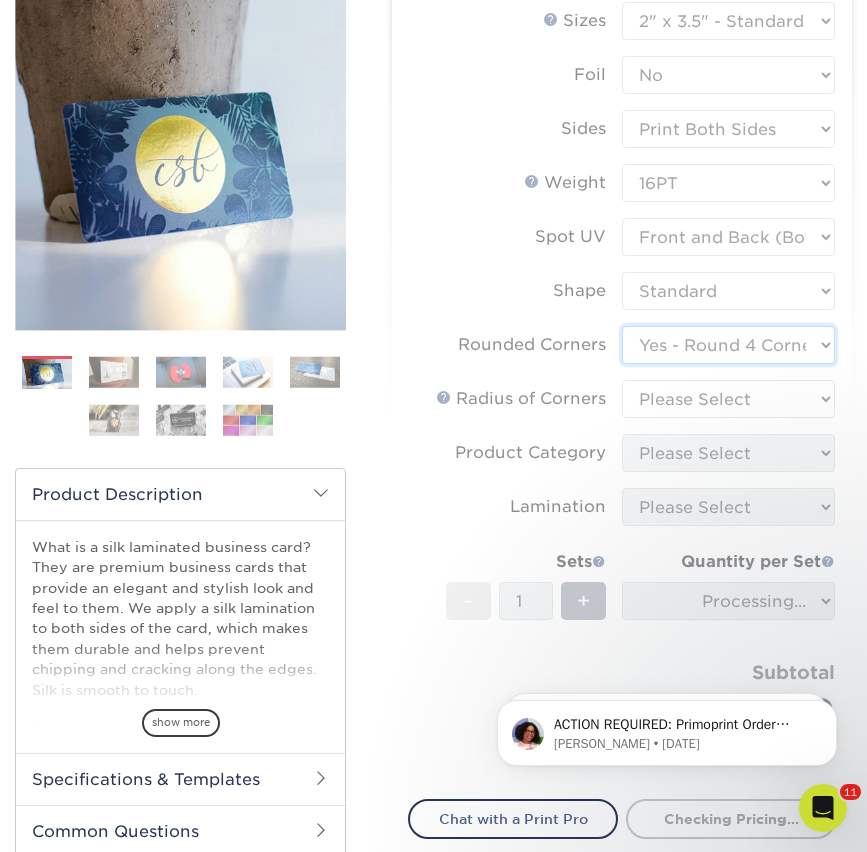 scroll, scrollTop: 234, scrollLeft: 0, axis: vertical 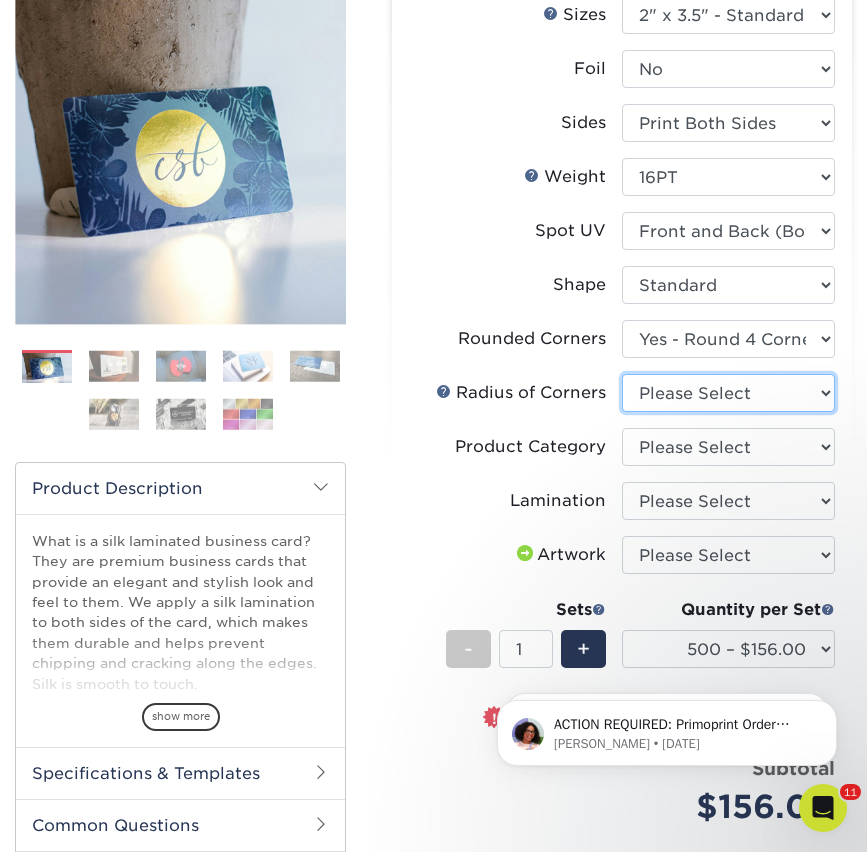 click on "Please Select Rounded 1/8" Rounded 1/4"" at bounding box center (728, 393) 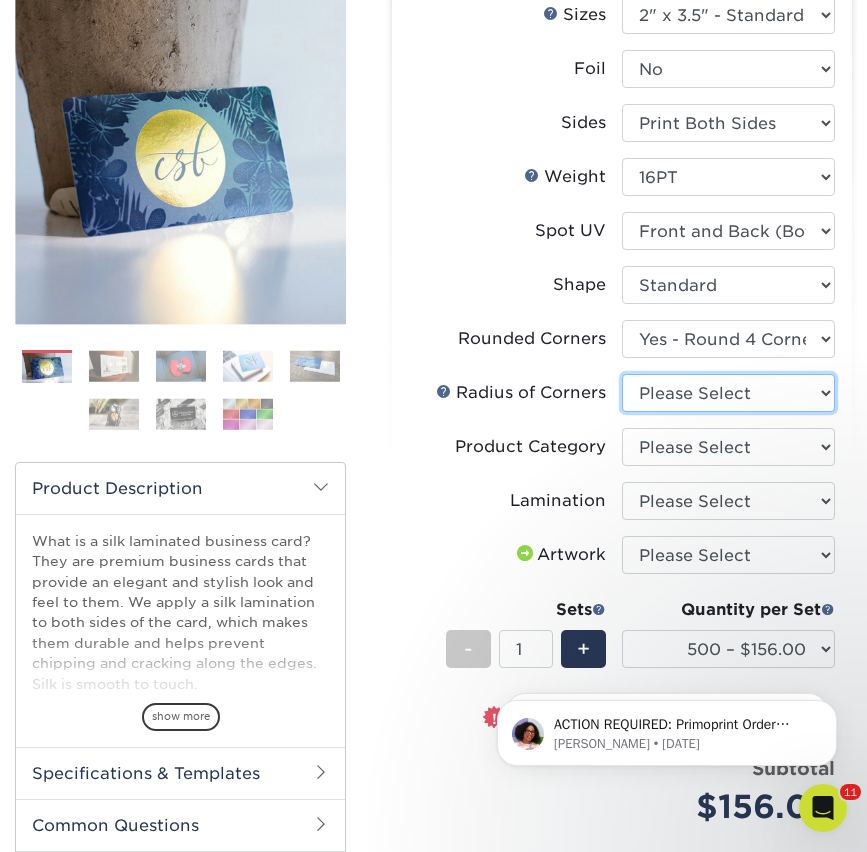 select on "589680c7-ee9a-431b-9d12-d7aeb1386a97" 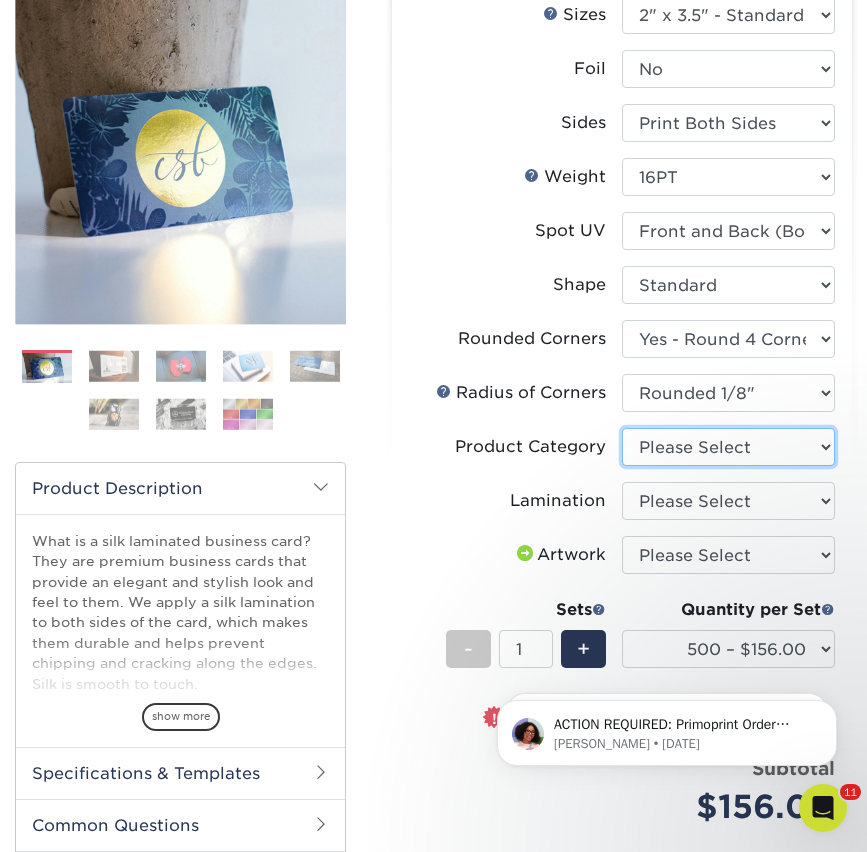 click on "Please Select Business Cards" at bounding box center (728, 447) 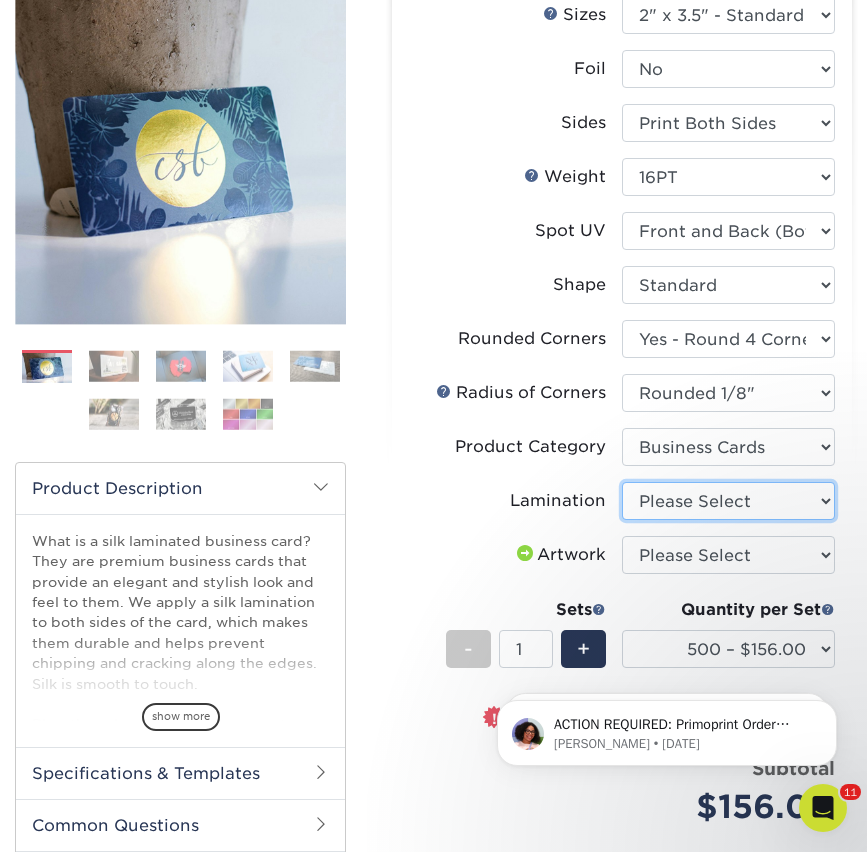 click on "Please Select Silk" at bounding box center (728, 501) 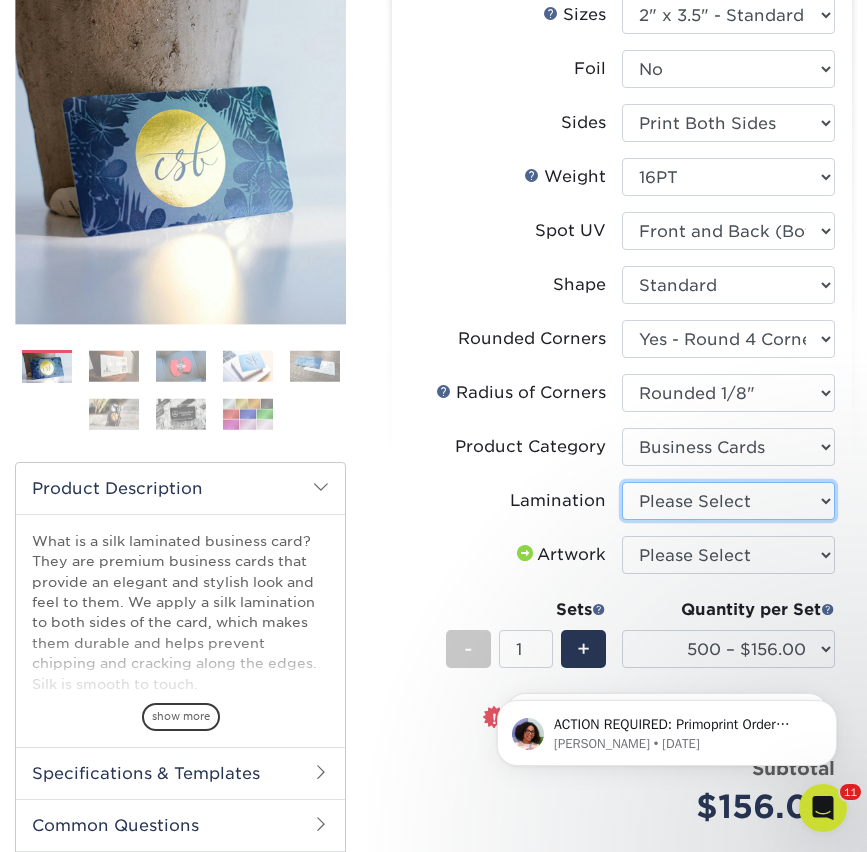 select on "ccacb42f-45f7-42d3-bbd3-7c8421cf37f0" 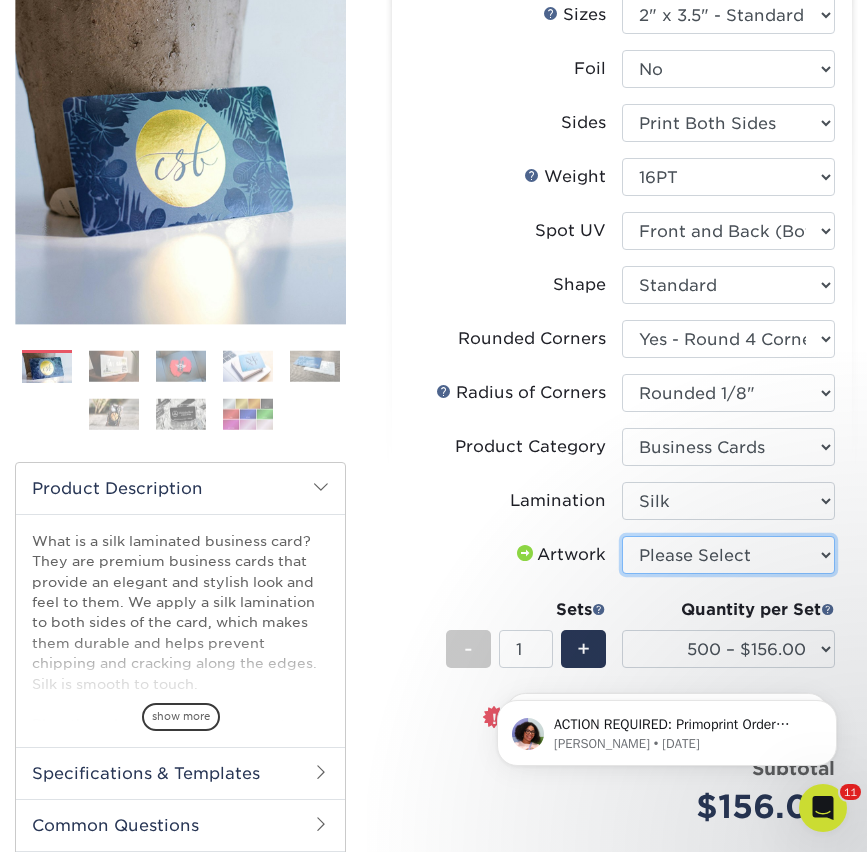 click on "Please Select I will upload files I need a design - $100" at bounding box center (728, 555) 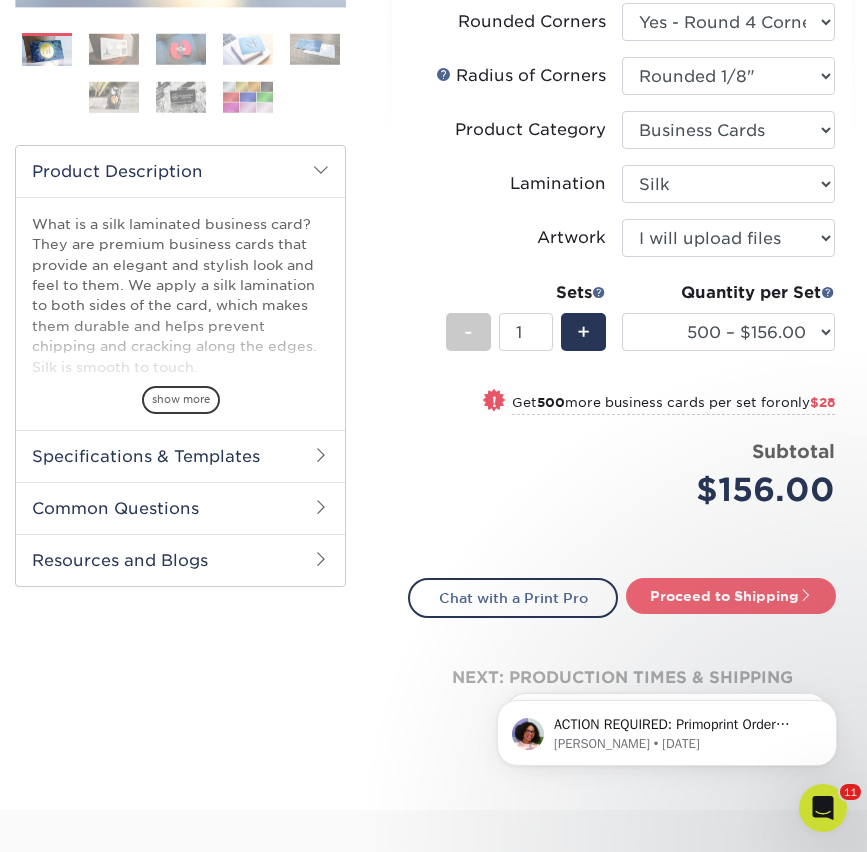 click on "Proceed to Shipping" at bounding box center (731, 596) 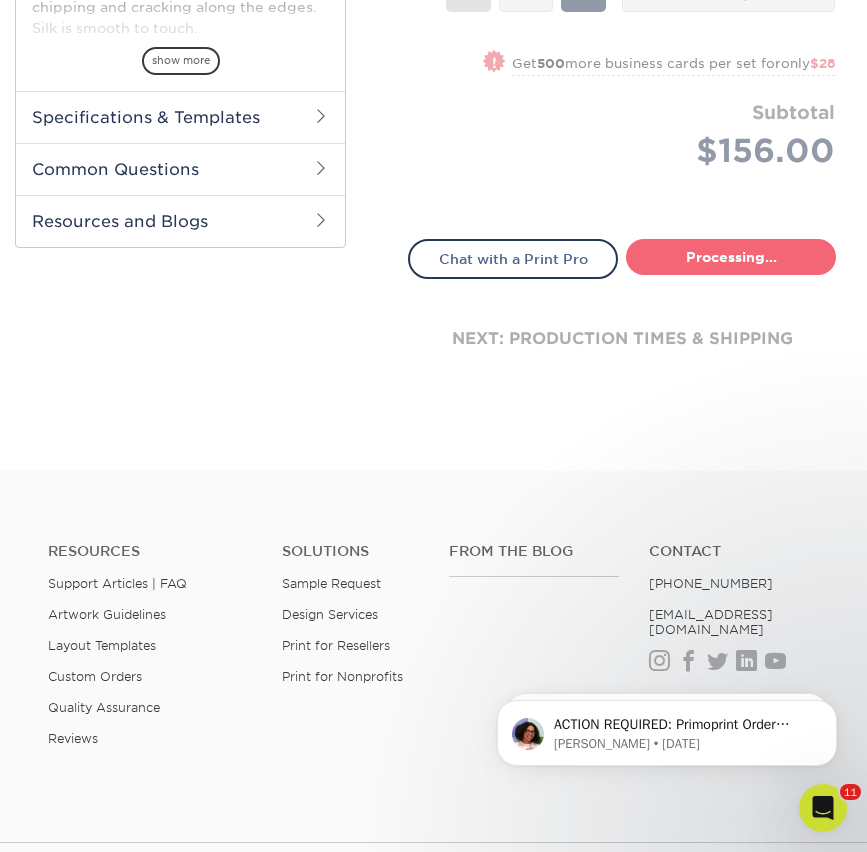 select on "24b86a38-505b-4ae3-9429-29aefd3b6f92" 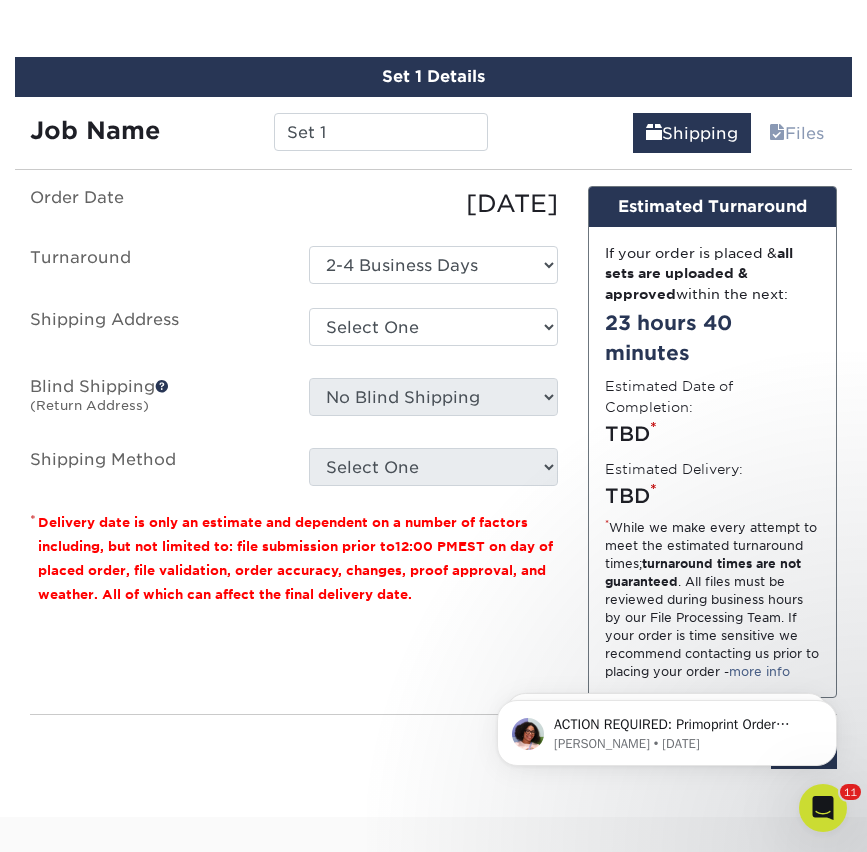 scroll, scrollTop: 1182, scrollLeft: 0, axis: vertical 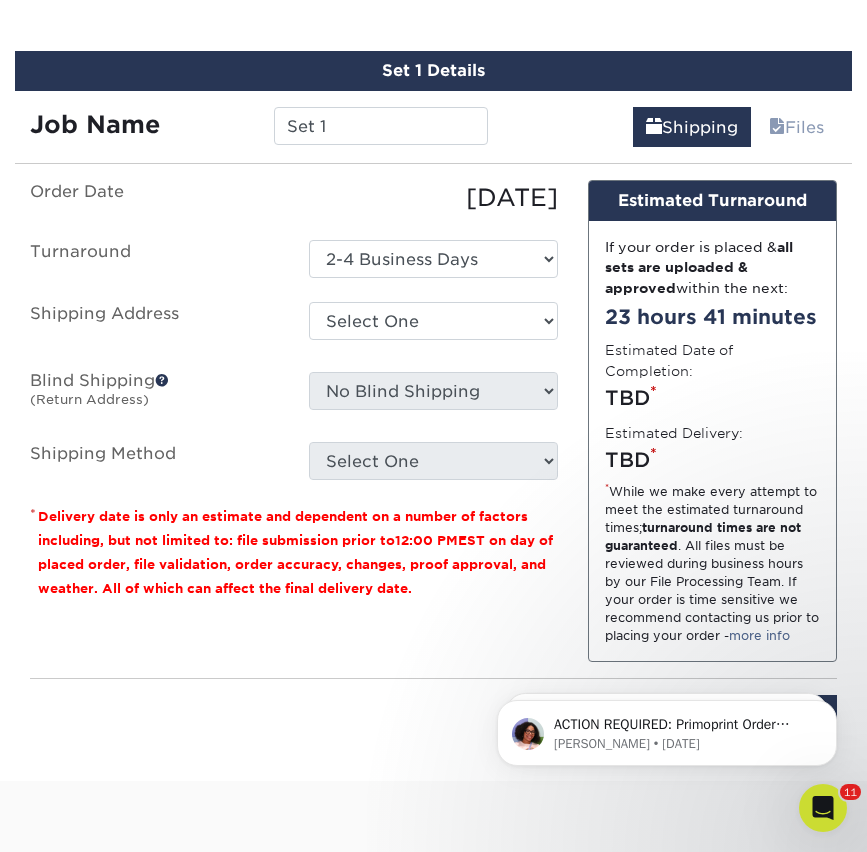 click on "Job Name
Set 1" at bounding box center (259, 119) 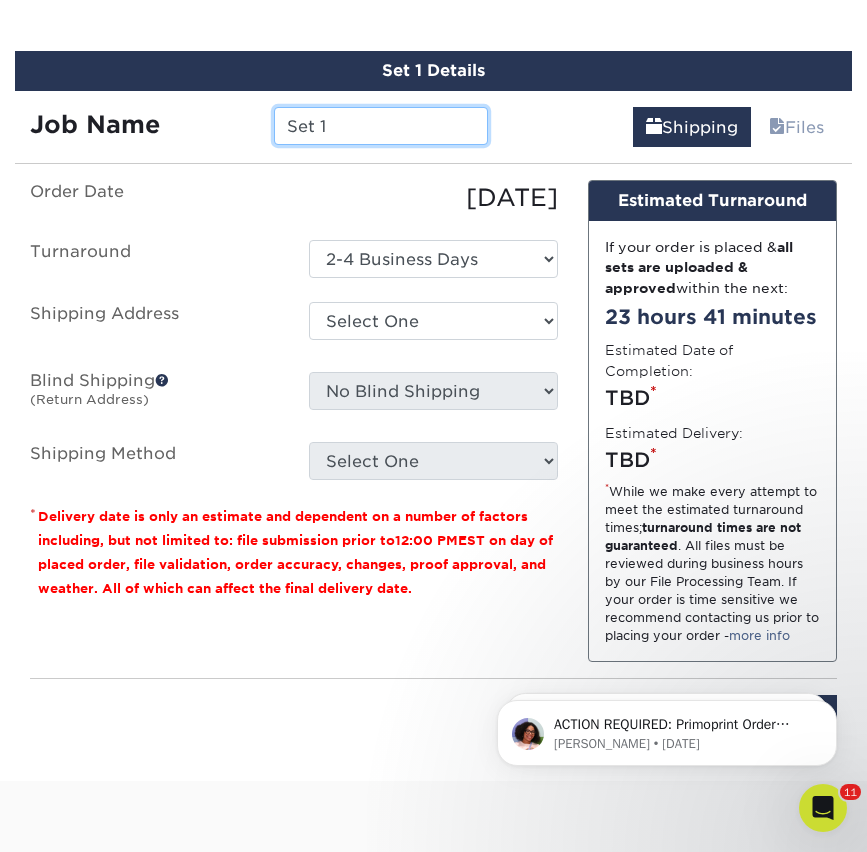 drag, startPoint x: 393, startPoint y: 130, endPoint x: 133, endPoint y: 130, distance: 260 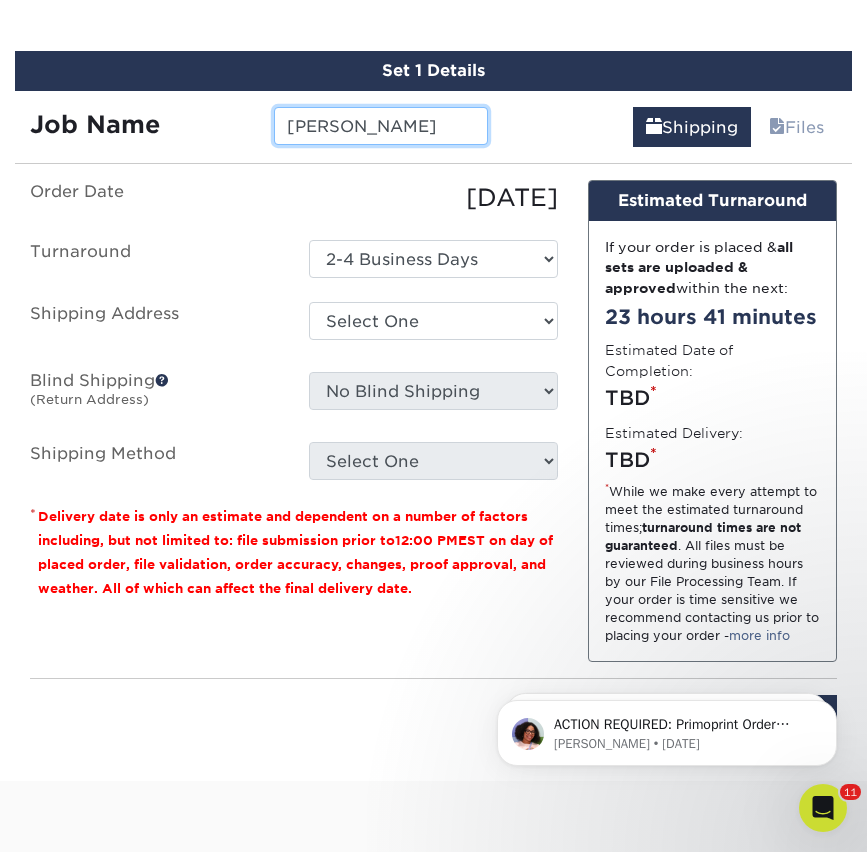 paste on "Bocchieri" 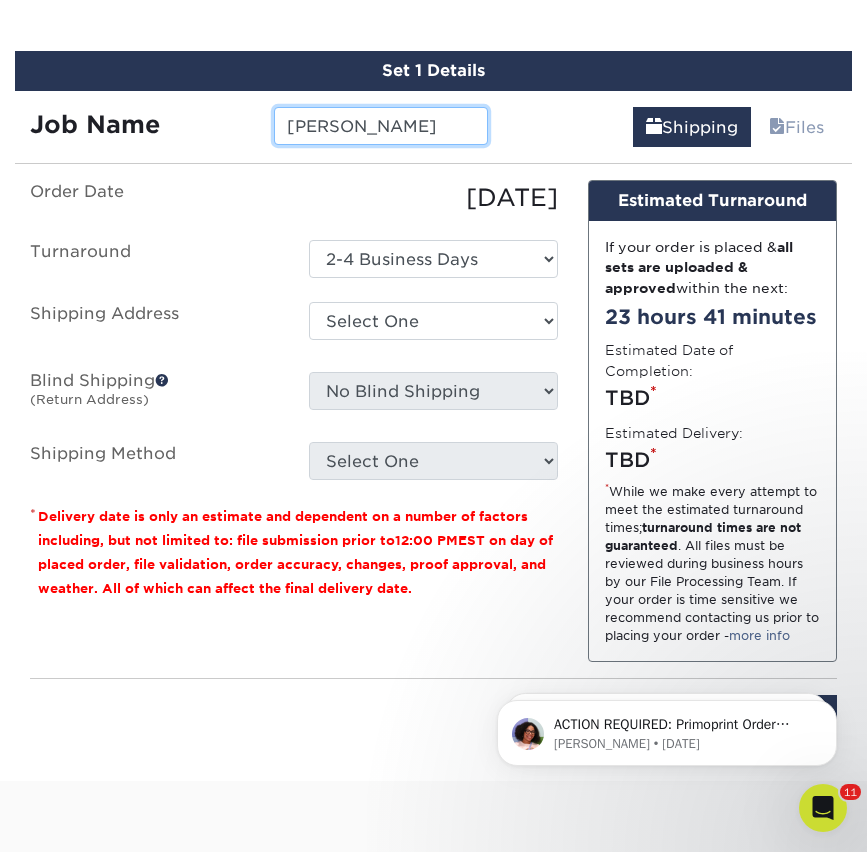 type on "[PERSON_NAME]" 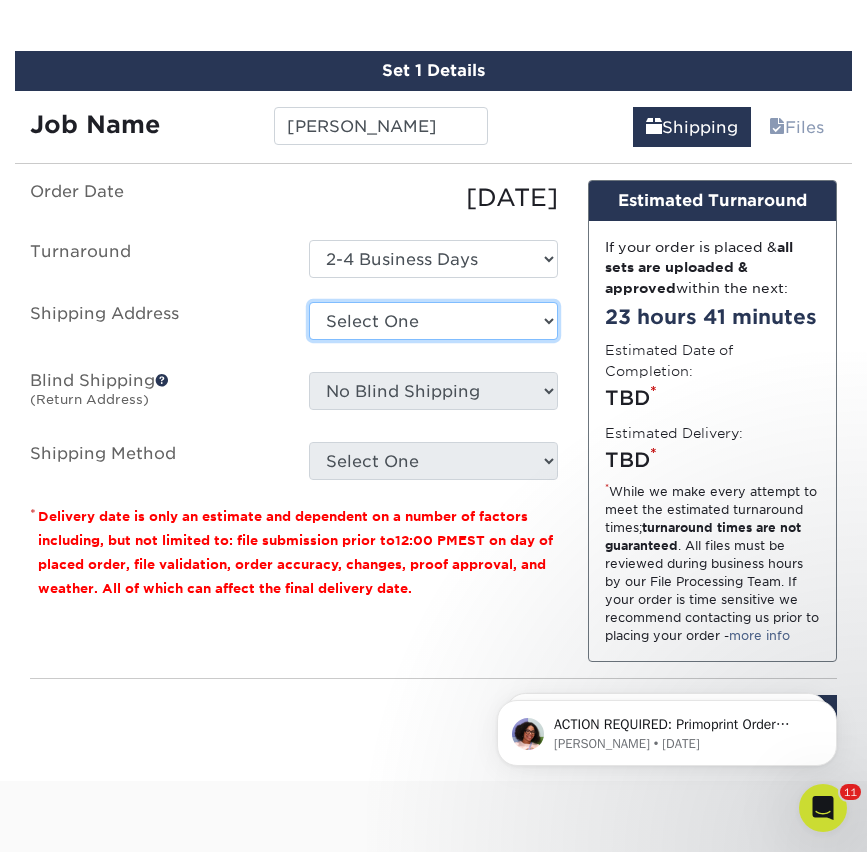 click on "Select One
Andrew Magliola Florida
Andrew Magliola Florida
Andrew Magliola Florida
Annais German Business Cards Florida
Autumn Vanni Address
Autumn Vanni Address
Business Cards
Ciara DeBell - Florida
Claudia C Ruggiero PA
Claudia C Ruggiero PA
Clorice Dlugos Home
Clorice Pennsylvania
Clorice Pennsylvania
Erin Giannetto Florida
Erin Giannetto Florida
Florida
Florida Business Cards
Jennifer's Business Cards" at bounding box center (433, 321) 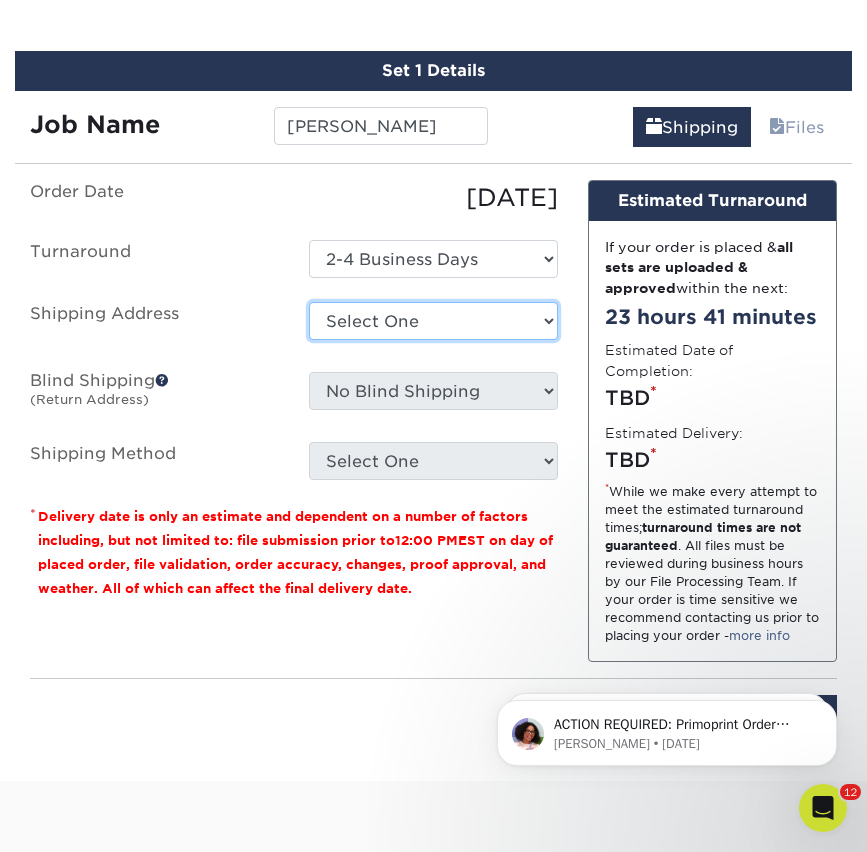 select on "14261" 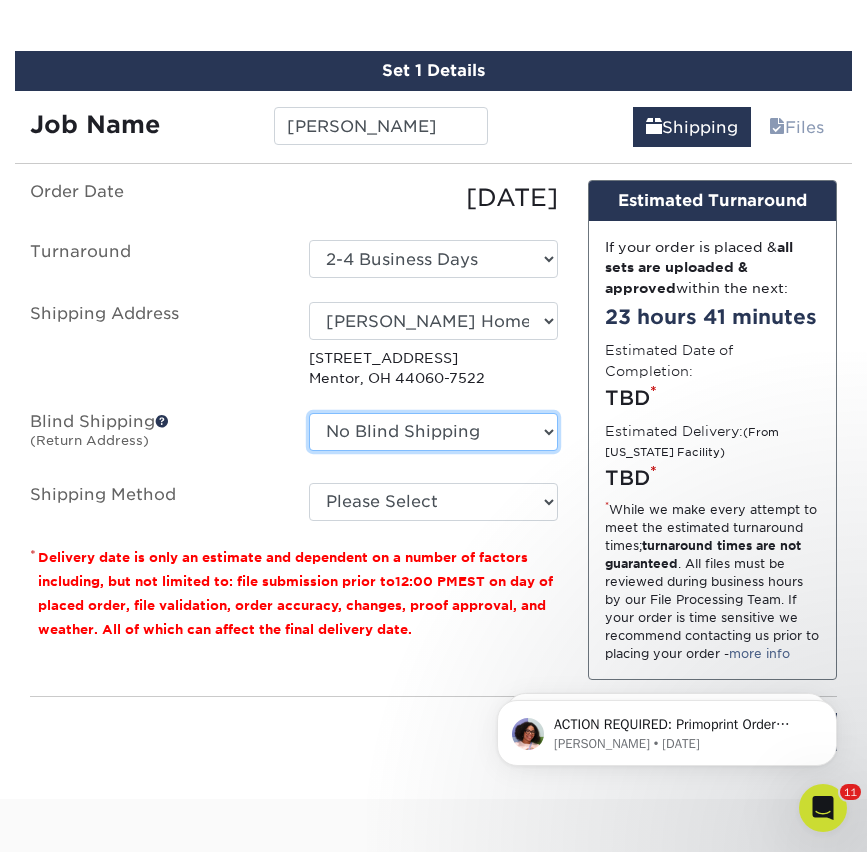 click on "No Blind Shipping
Andrew Magliola Florida
Andrew Magliola Florida
Andrew Magliola Florida
Annais German Business Cards Florida
Autumn Vanni Address
Autumn Vanni Address
Business Cards
Ciara DeBell - Florida
Claudia C Ruggiero PA
Claudia C Ruggiero PA
Clorice Dlugos Home
Clorice Pennsylvania
Clorice Pennsylvania
Erin Giannetto Florida
Erin Giannetto Florida
Florida
Florida Business Cards
Jennifer's Business Cards" at bounding box center [433, 432] 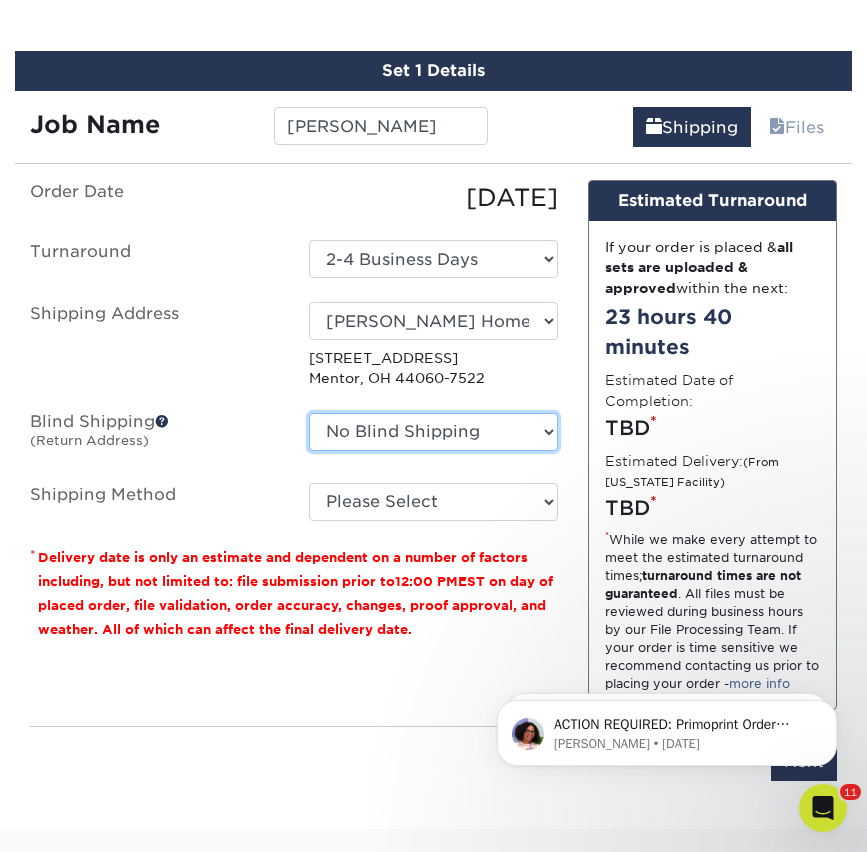 select on "14261" 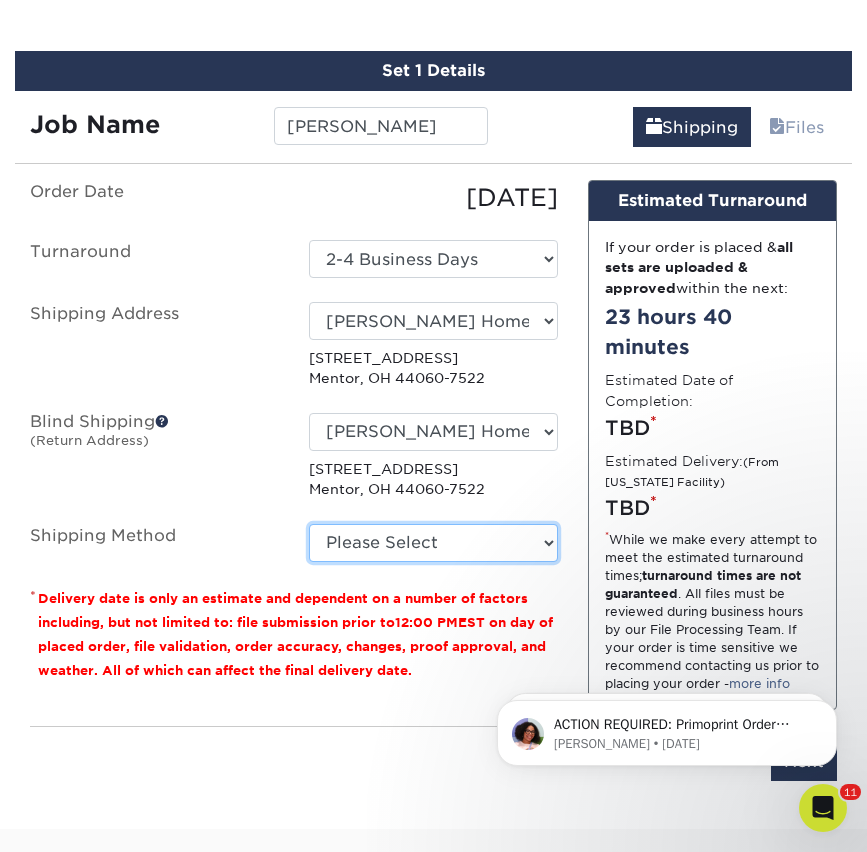 click on "Please Select Ground Shipping (+$8.96) 3 Day Shipping Service (+$15.38) 2 Day Air Shipping (+$15.86) Next Day Shipping by 5pm (+$18.96) Next Day Shipping by 12 noon (+$21.08) Next Day Air Early A.M. (+$124.14)" at bounding box center (433, 543) 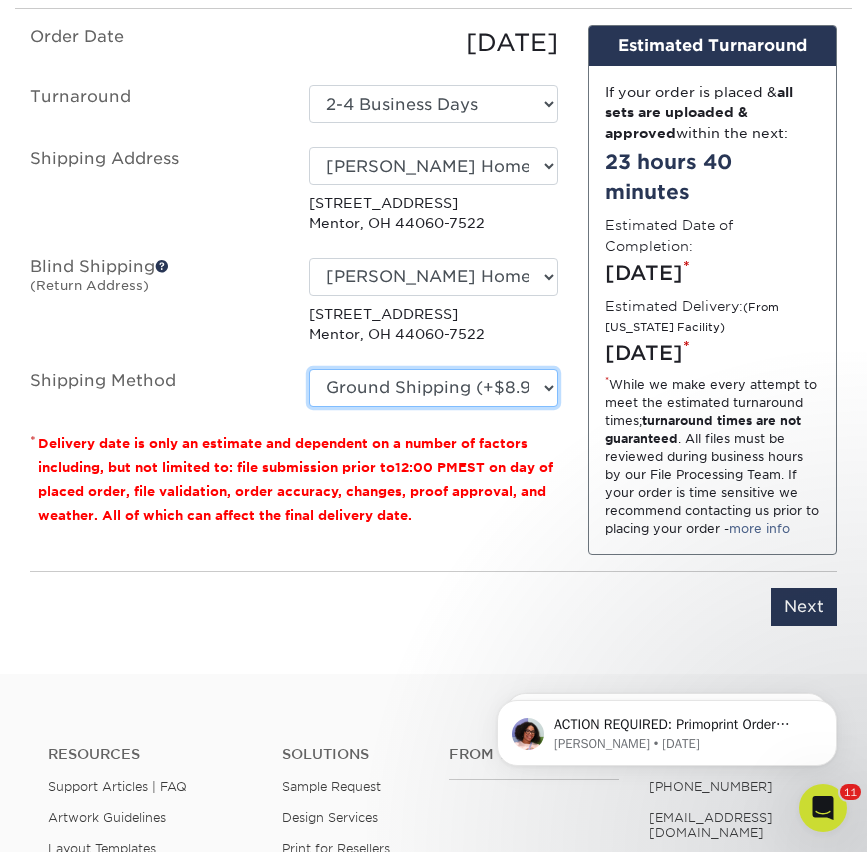 scroll, scrollTop: 1402, scrollLeft: 0, axis: vertical 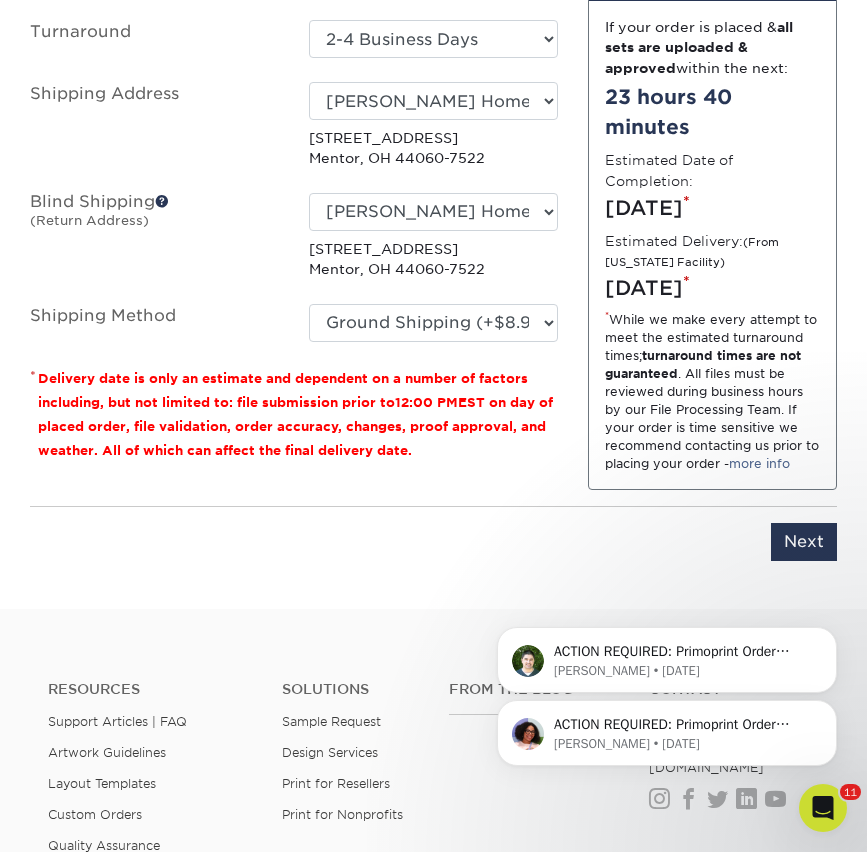 click on "ACTION REQUIRED: Primoprint Order 25717-103163-92031  Good morning Paige,    Thank you for placing your print order with Primoprint. This is a friendly reminder that we have not yet received your revised files for print. Please return to primoprint.com, log into your account and then select "Active Orders" to upload your corrected files at your earliest convenience. Once received, our processing department will recheck them before production. We will contact you if we have any additional questions or concerns about the files.   If you cannot make the necessary corrections to your files, we have a Design department that may assist you. Please let us know if you would like a quote for our Design Services to help make your files print-ready.   Please let us know if you have any questions or concerns about your order. Thank you, and enjoy your day! You will receive a copy of this message by email Avery • 3d ago Matthew • 4d ago" at bounding box center (667, 641) 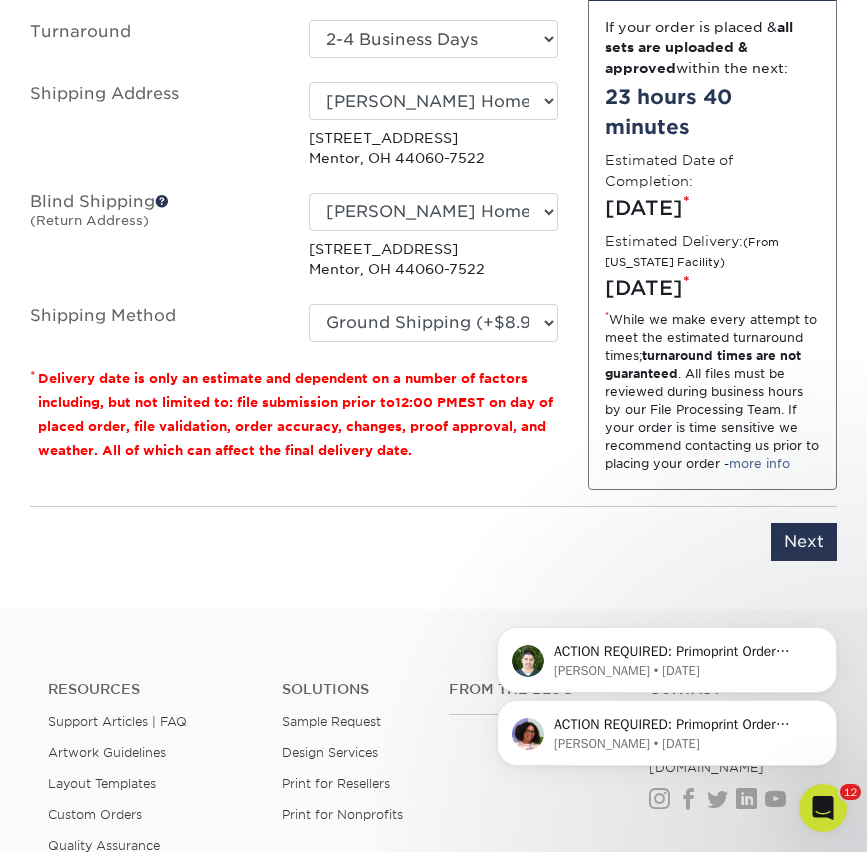 click on "ACTION REQUIRED: Primoprint Order 25717-103163-92031  Good morning Paige,    Thank you for placing your print order with Primoprint. This is a friendly reminder that we have not yet received your revised files for print. Please return to primoprint.com, log into your account and then select "Active Orders" to upload your corrected files at your earliest convenience. Once received, our processing department will recheck them before production. We will contact you if we have any additional questions or concerns about the files.   If you cannot make the necessary corrections to your files, we have a Design department that may assist you. Please let us know if you would like a quote for our Design Services to help make your files print-ready.   Please let us know if you have any questions or concerns about your order. Thank you, and enjoy your day! You will receive a copy of this message by email Avery • 3d ago Matthew • 4d ago" at bounding box center (667, 641) 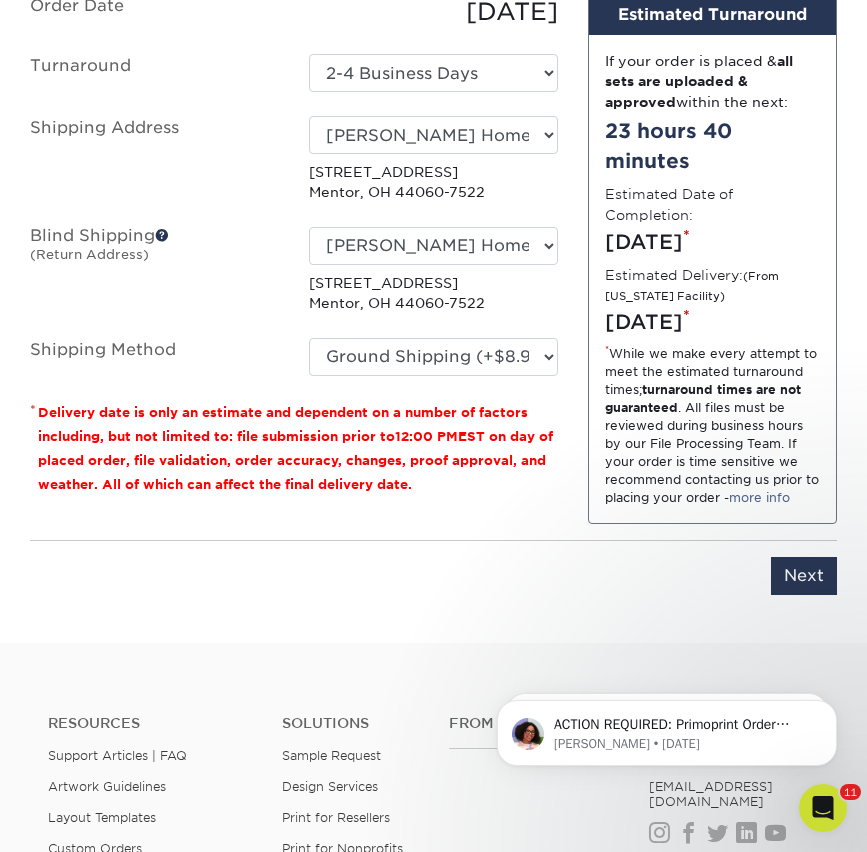 scroll, scrollTop: 1369, scrollLeft: 0, axis: vertical 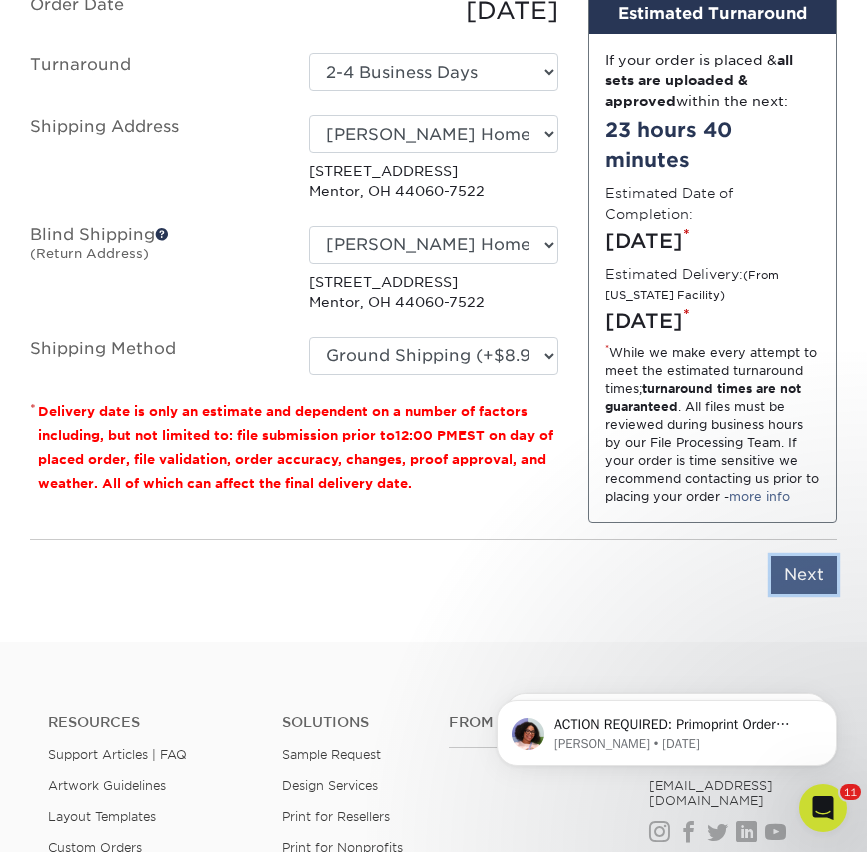click on "Next" at bounding box center [804, 575] 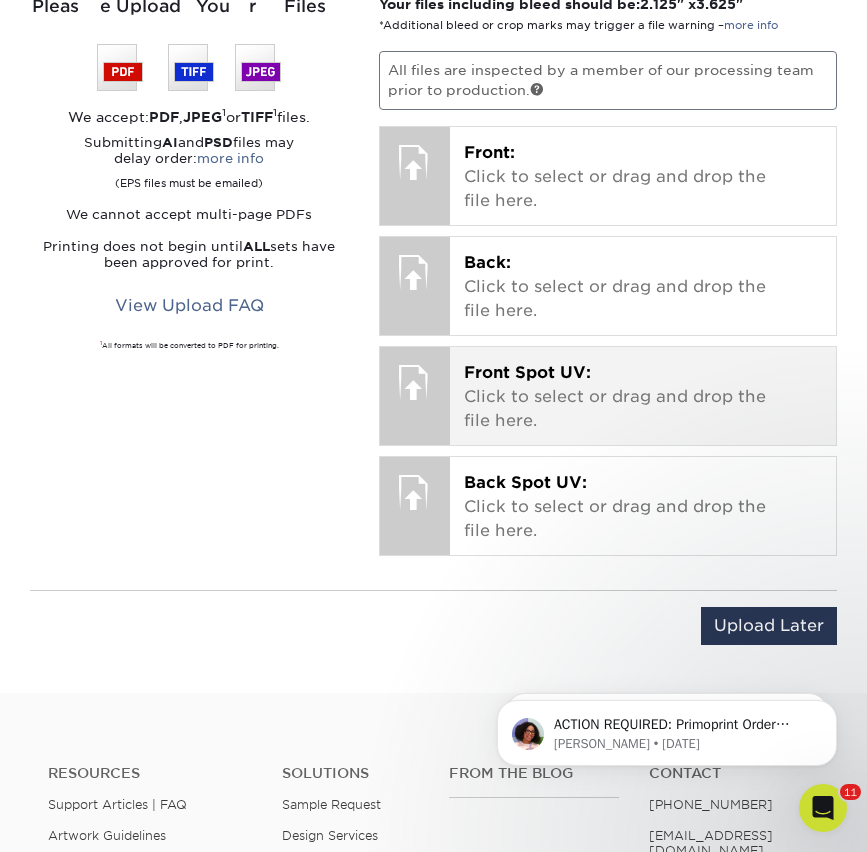 scroll, scrollTop: 1378, scrollLeft: 0, axis: vertical 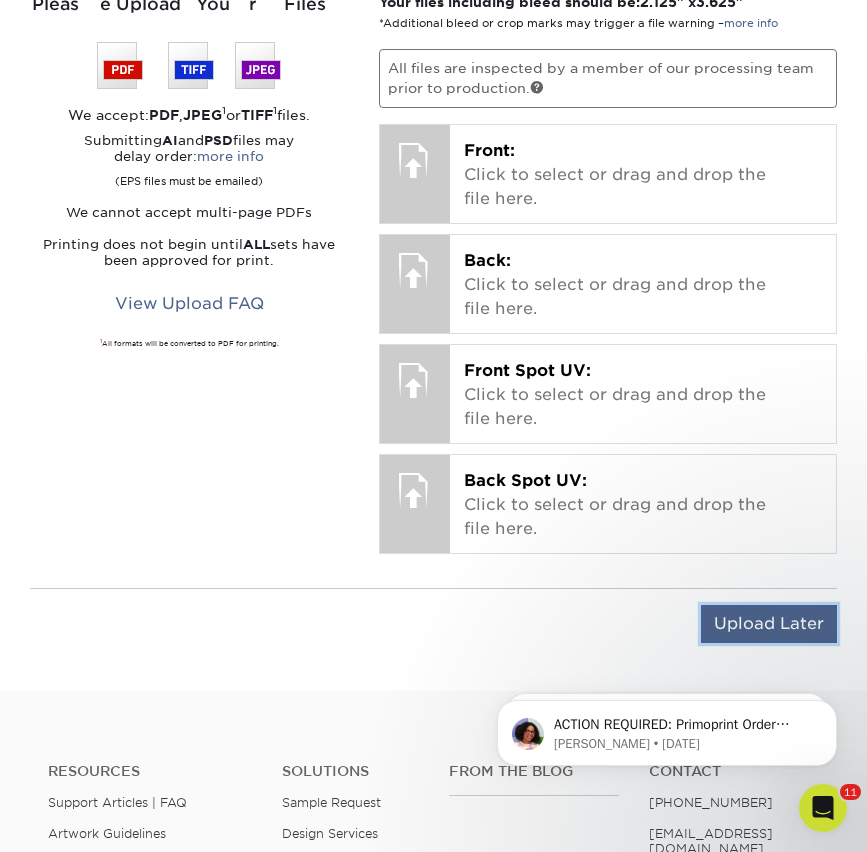 click on "Upload Later" at bounding box center (769, 624) 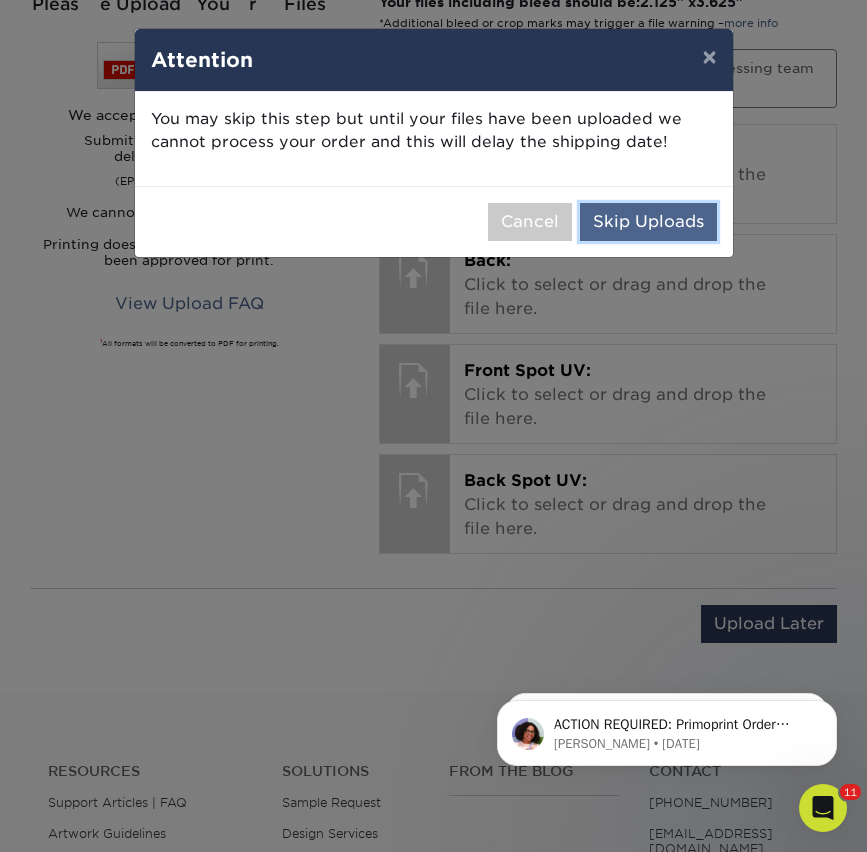 click on "Skip Uploads" at bounding box center [648, 222] 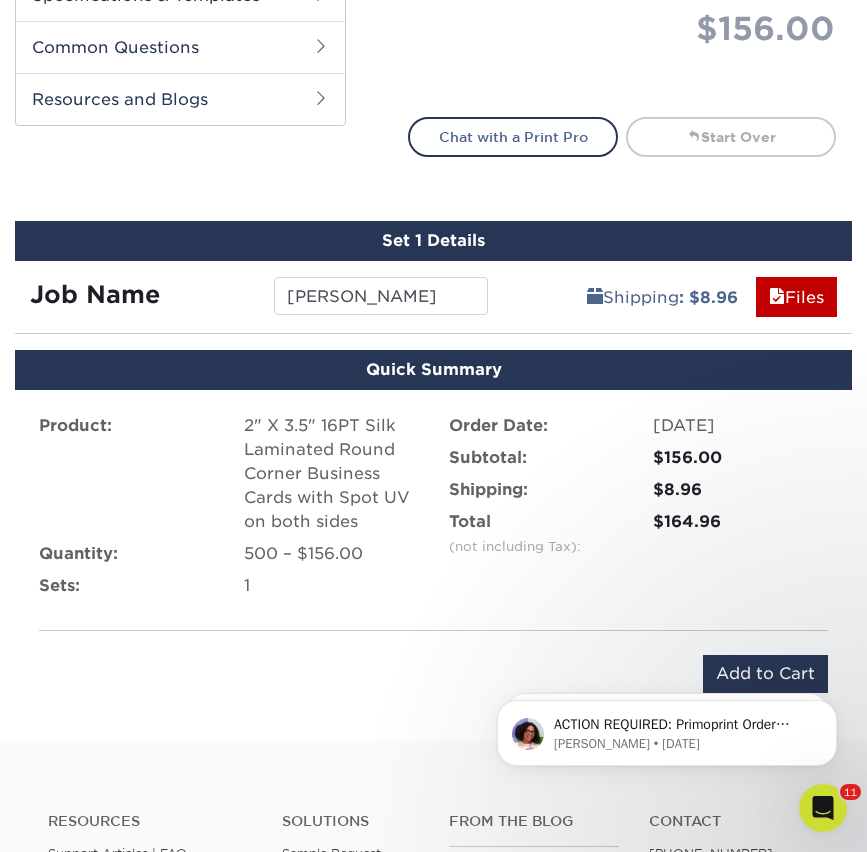 scroll, scrollTop: 1132, scrollLeft: 0, axis: vertical 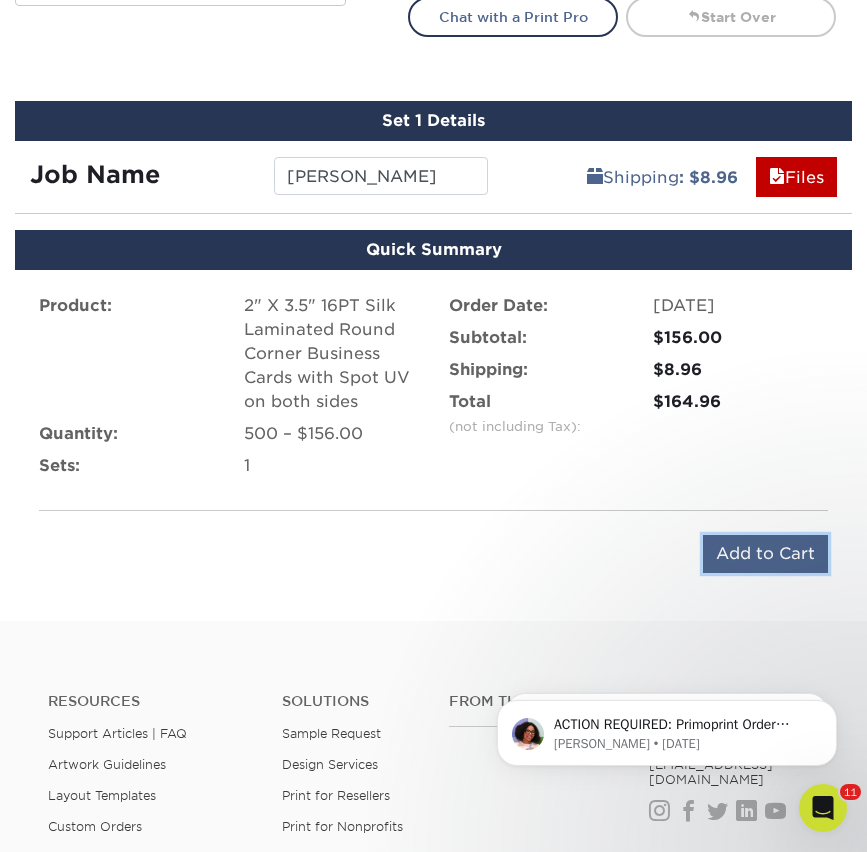 click on "Add to Cart" at bounding box center (765, 554) 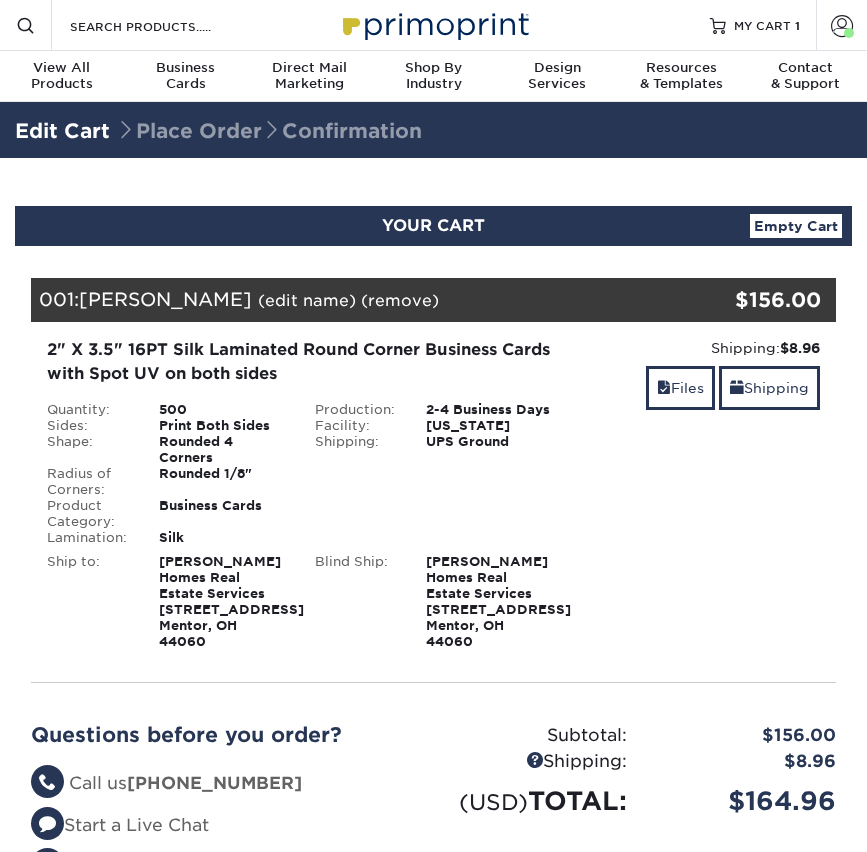 scroll, scrollTop: 0, scrollLeft: 0, axis: both 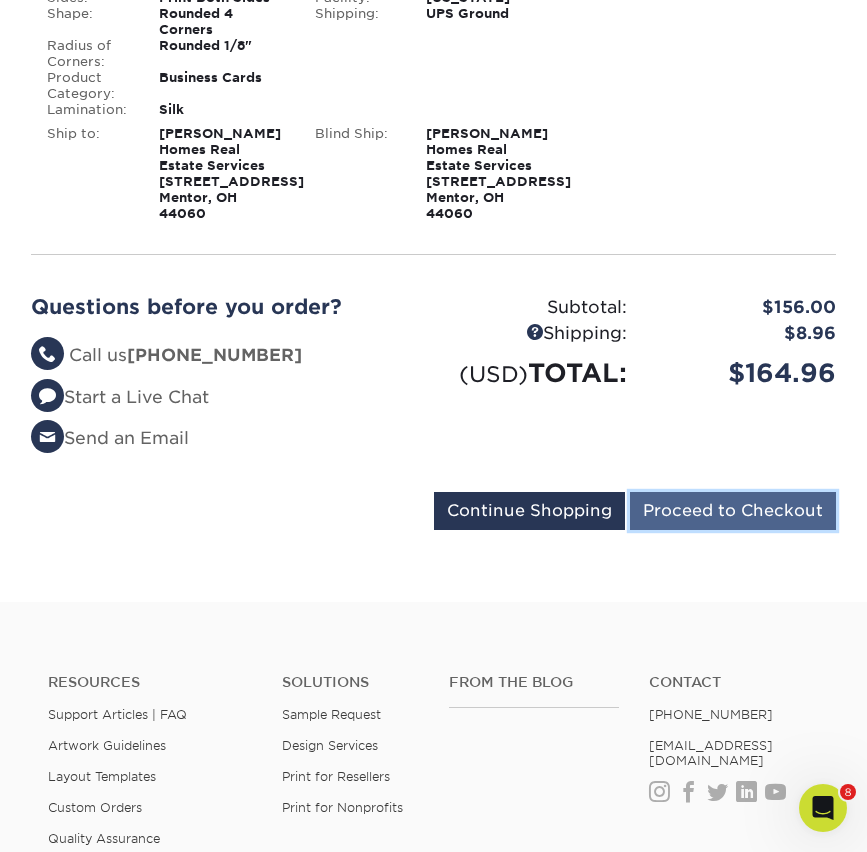 click on "Proceed to Checkout" at bounding box center [733, 511] 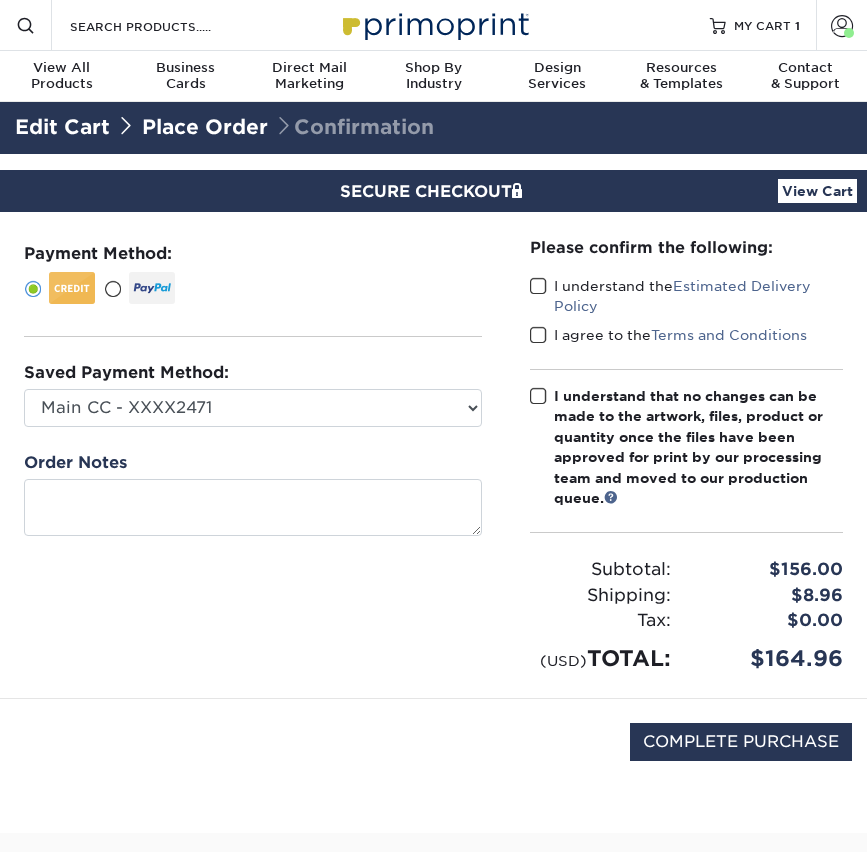 scroll, scrollTop: 0, scrollLeft: 0, axis: both 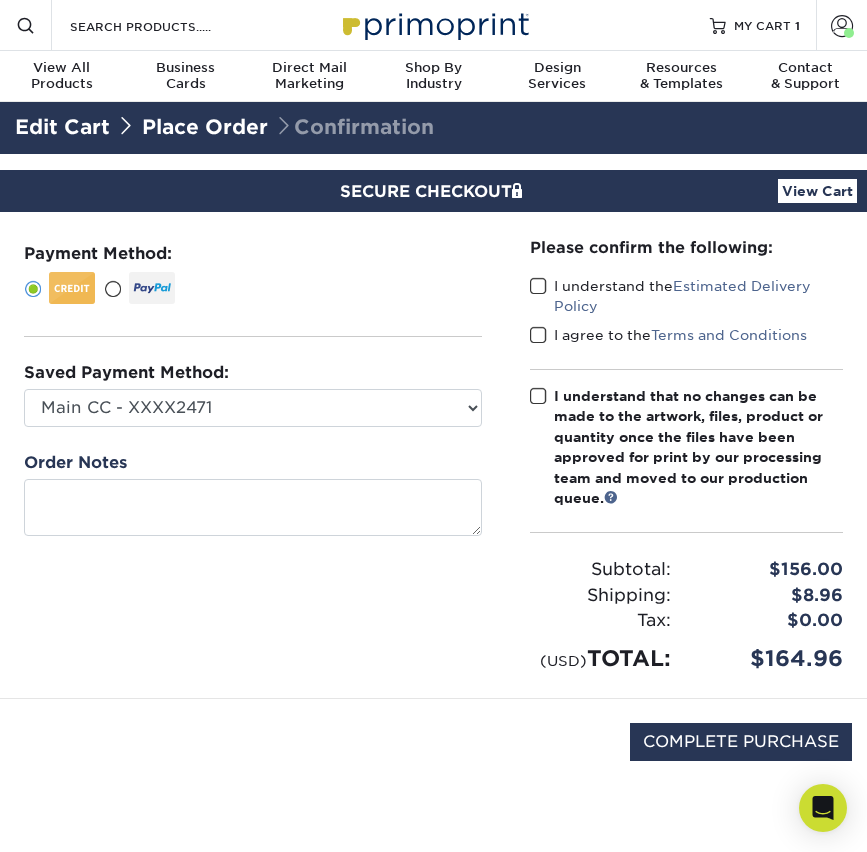 click at bounding box center [538, 286] 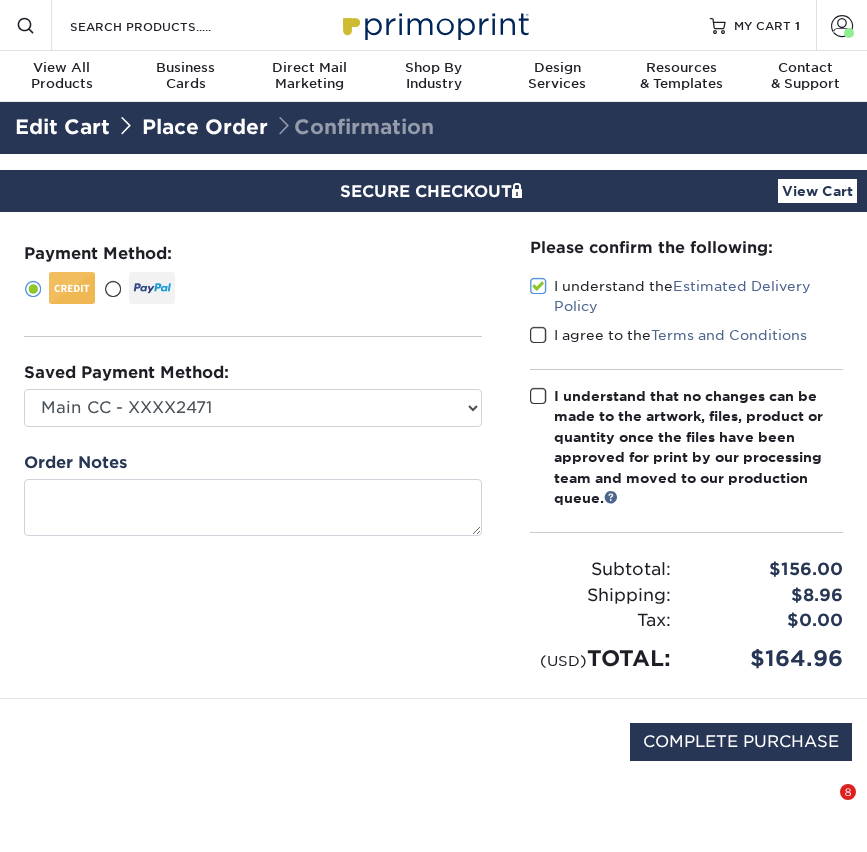 click at bounding box center (538, 335) 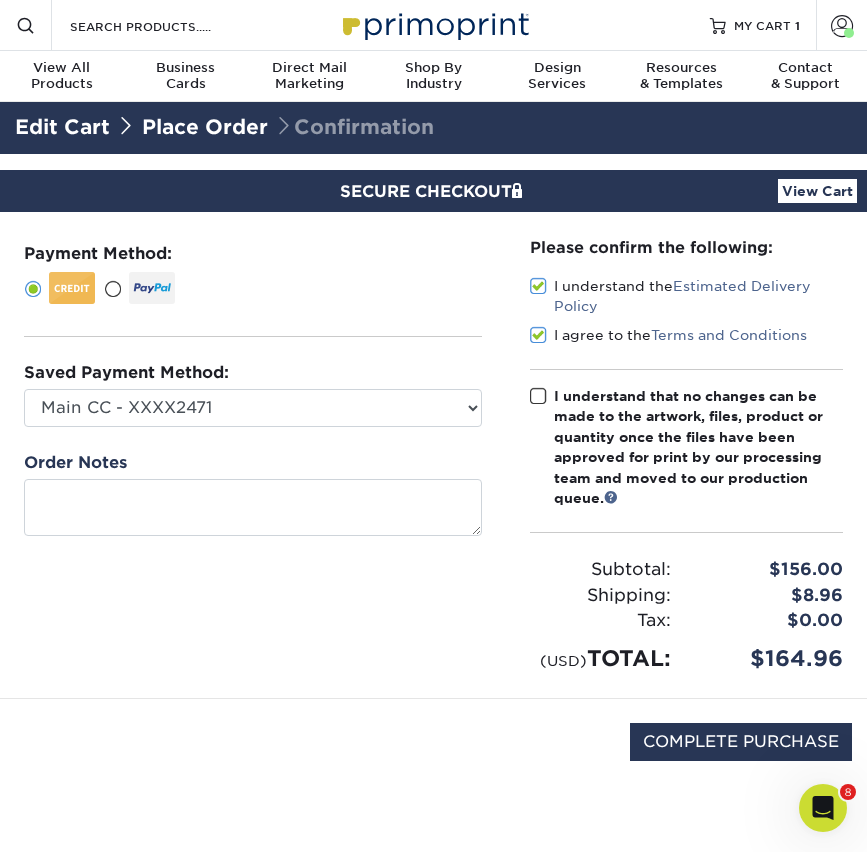scroll, scrollTop: 0, scrollLeft: 0, axis: both 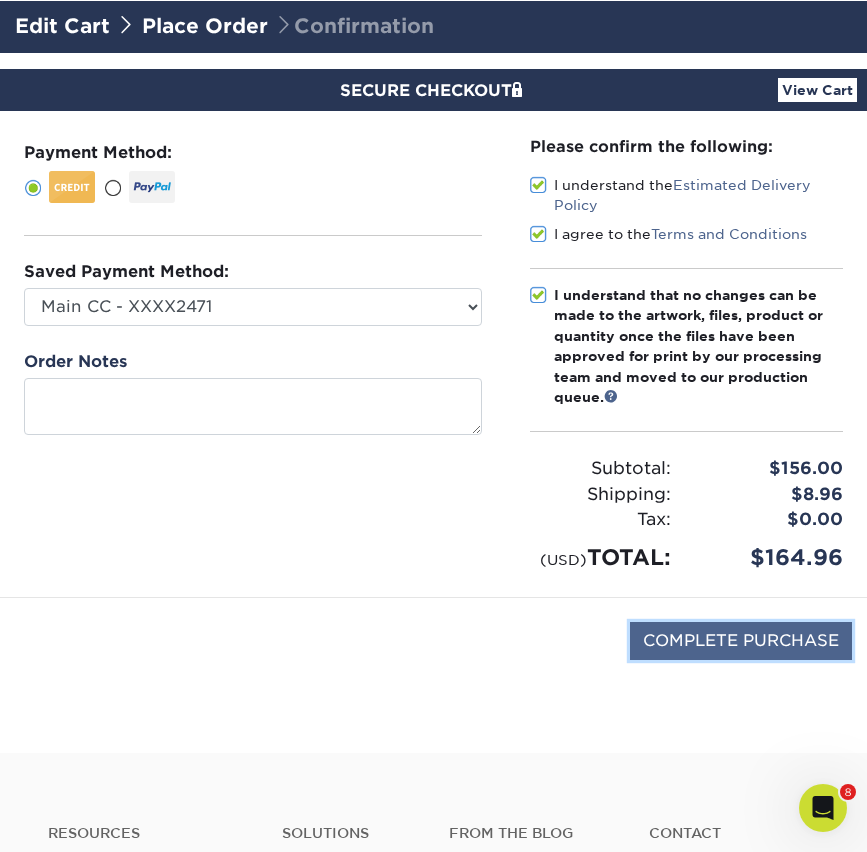 click on "COMPLETE PURCHASE" at bounding box center [741, 641] 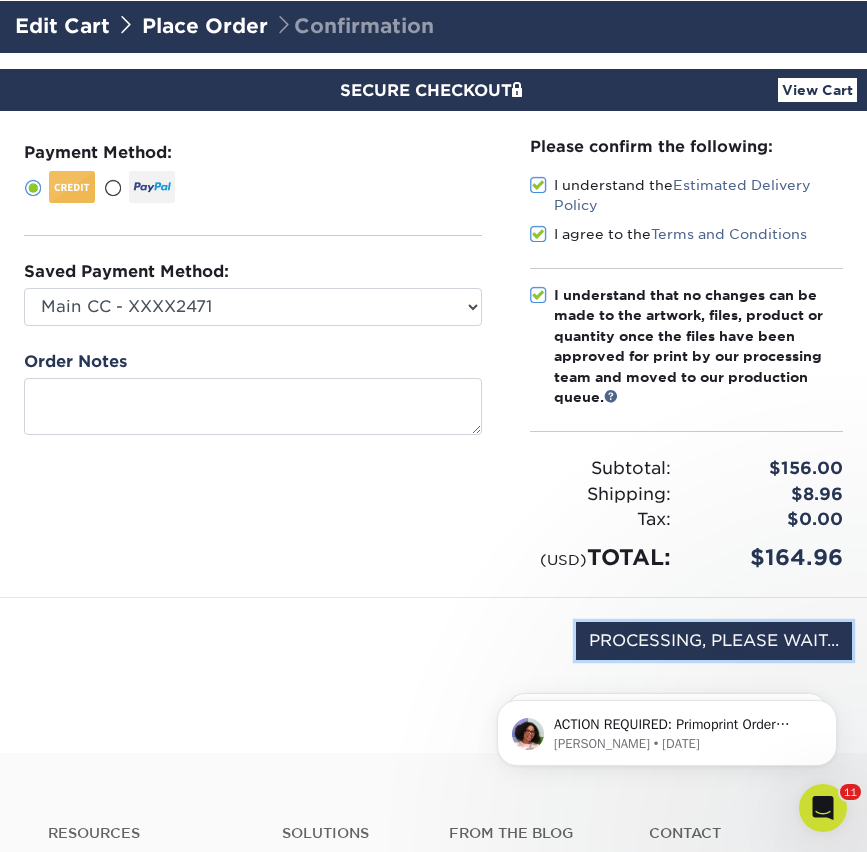 scroll, scrollTop: 0, scrollLeft: 0, axis: both 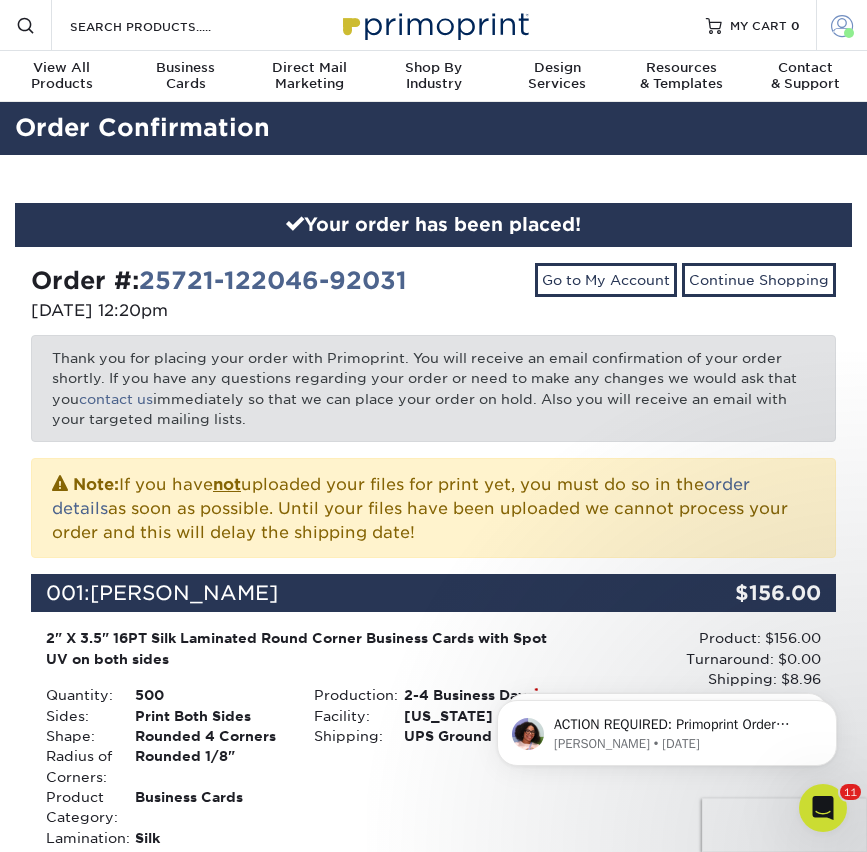 click at bounding box center [842, 25] 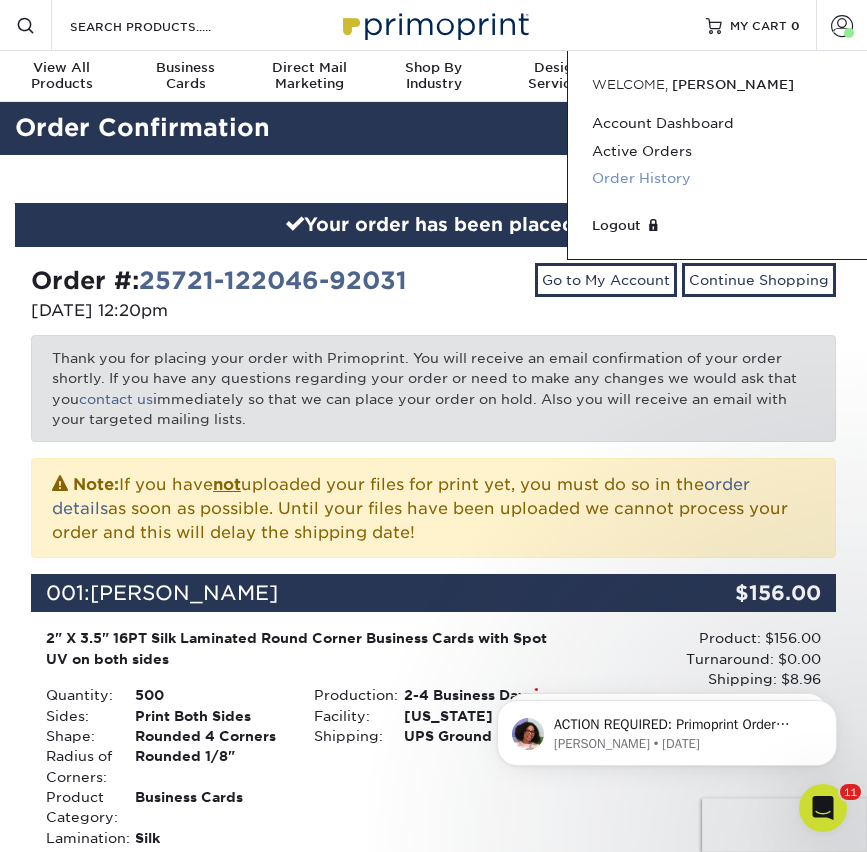 click on "Order History" at bounding box center [717, 178] 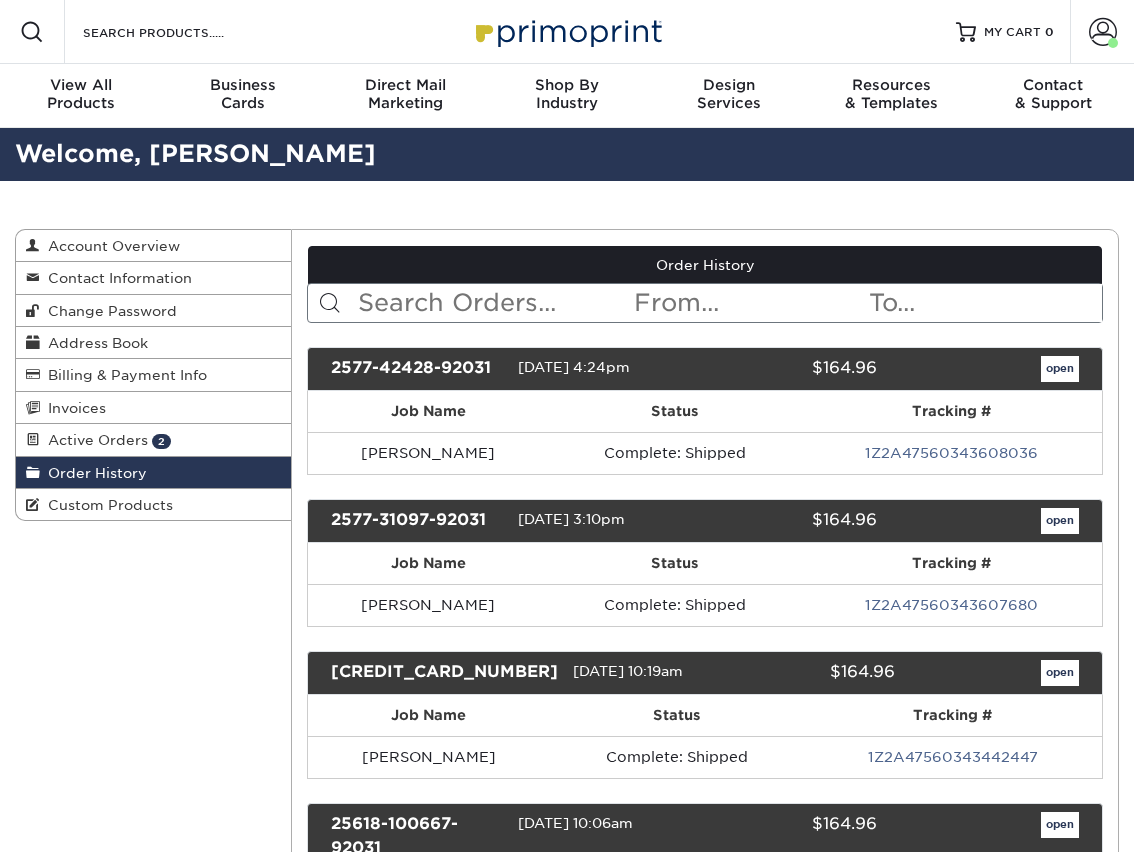 scroll, scrollTop: 0, scrollLeft: 0, axis: both 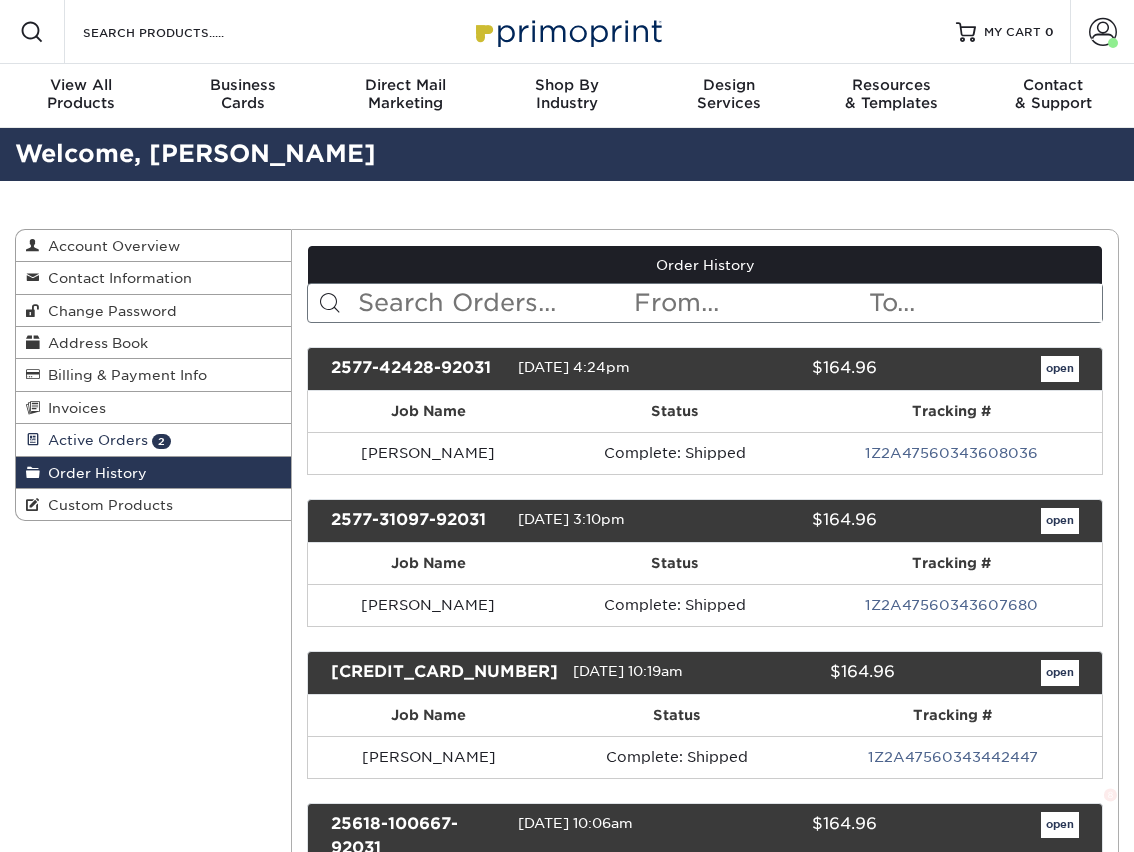 click on "Active Orders" at bounding box center (94, 440) 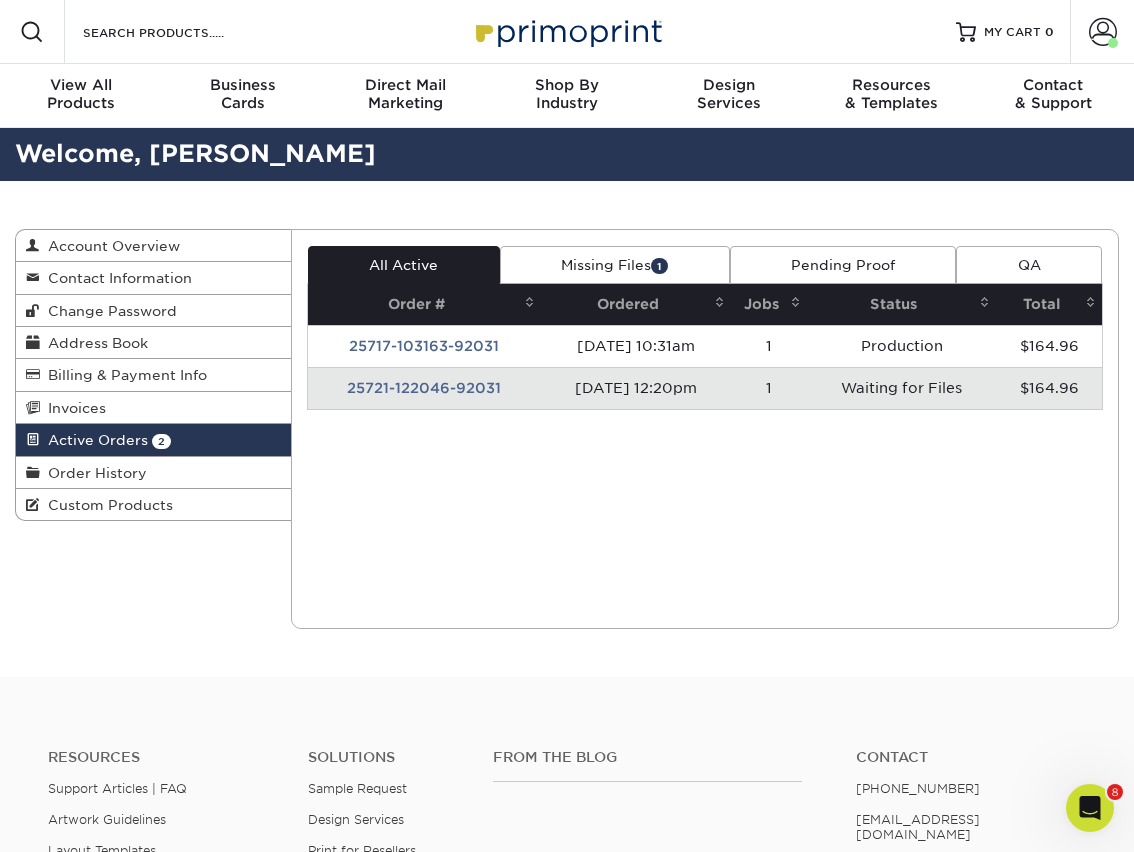 scroll, scrollTop: 0, scrollLeft: 0, axis: both 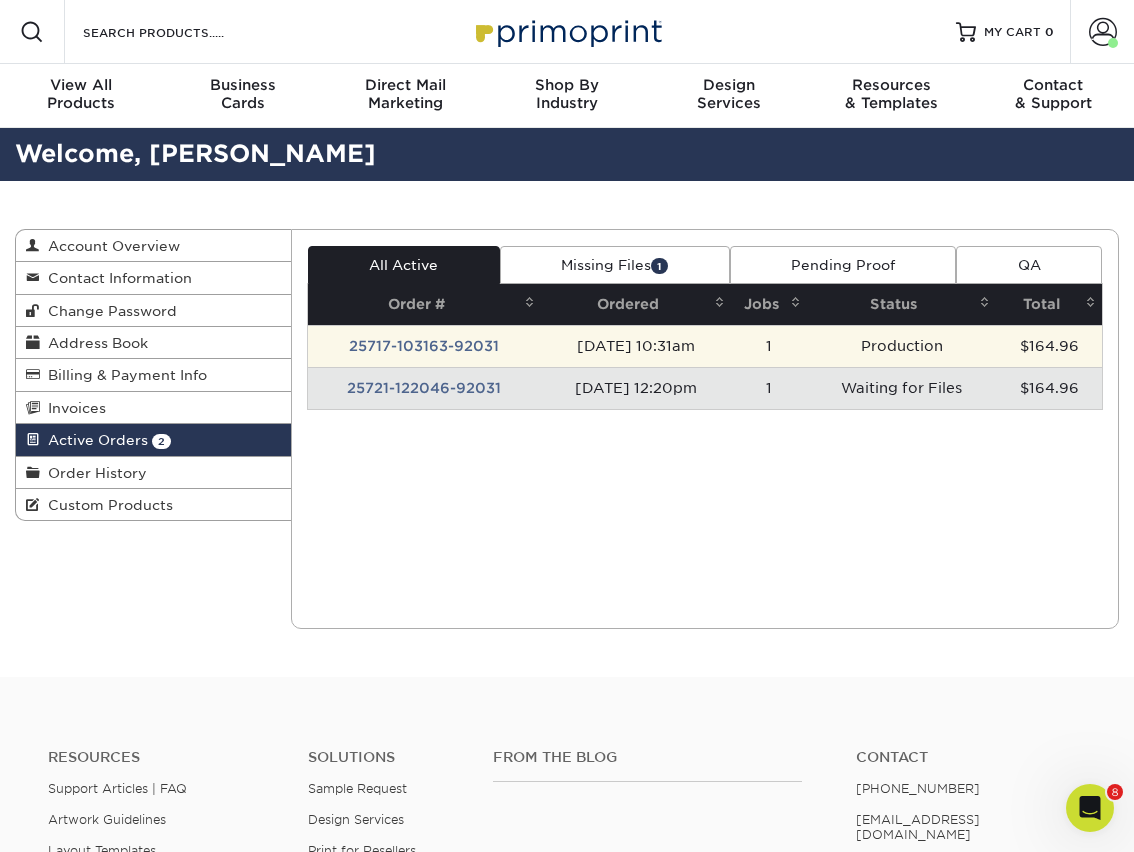 click on "25717-103163-92031" at bounding box center [424, 346] 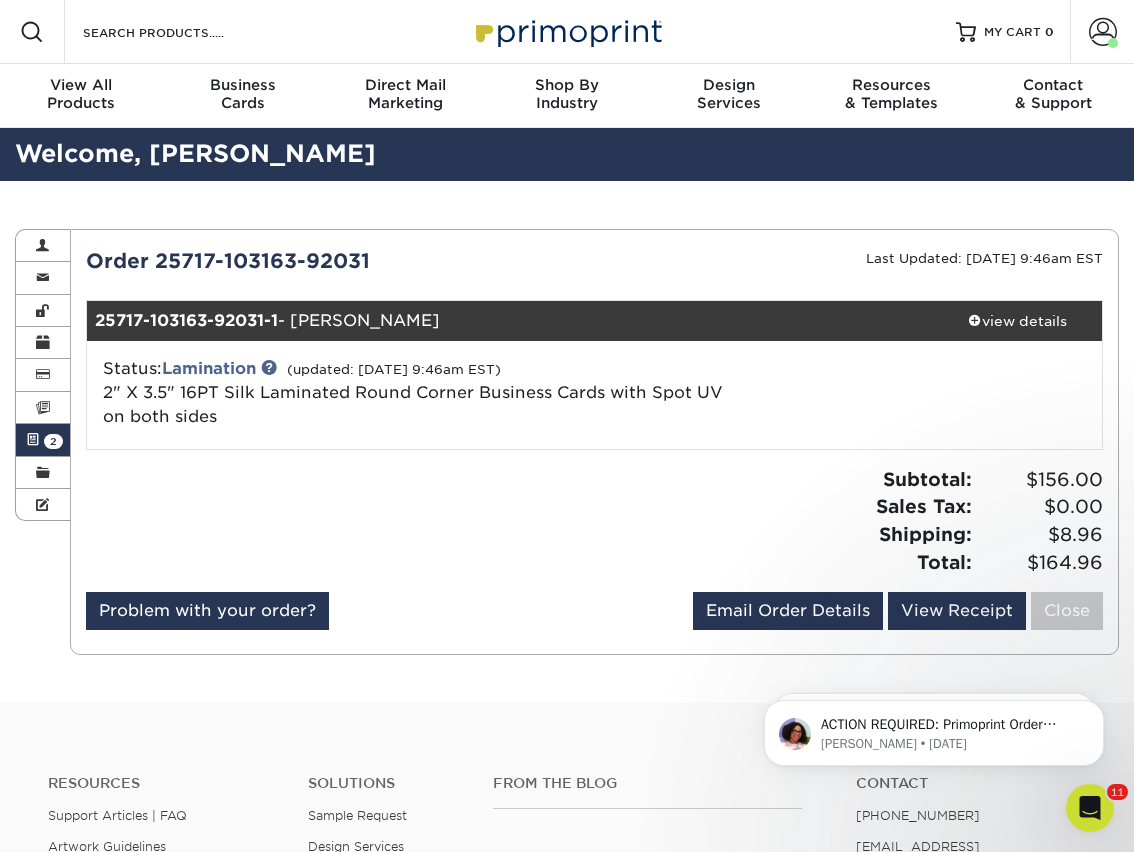 scroll, scrollTop: 0, scrollLeft: 0, axis: both 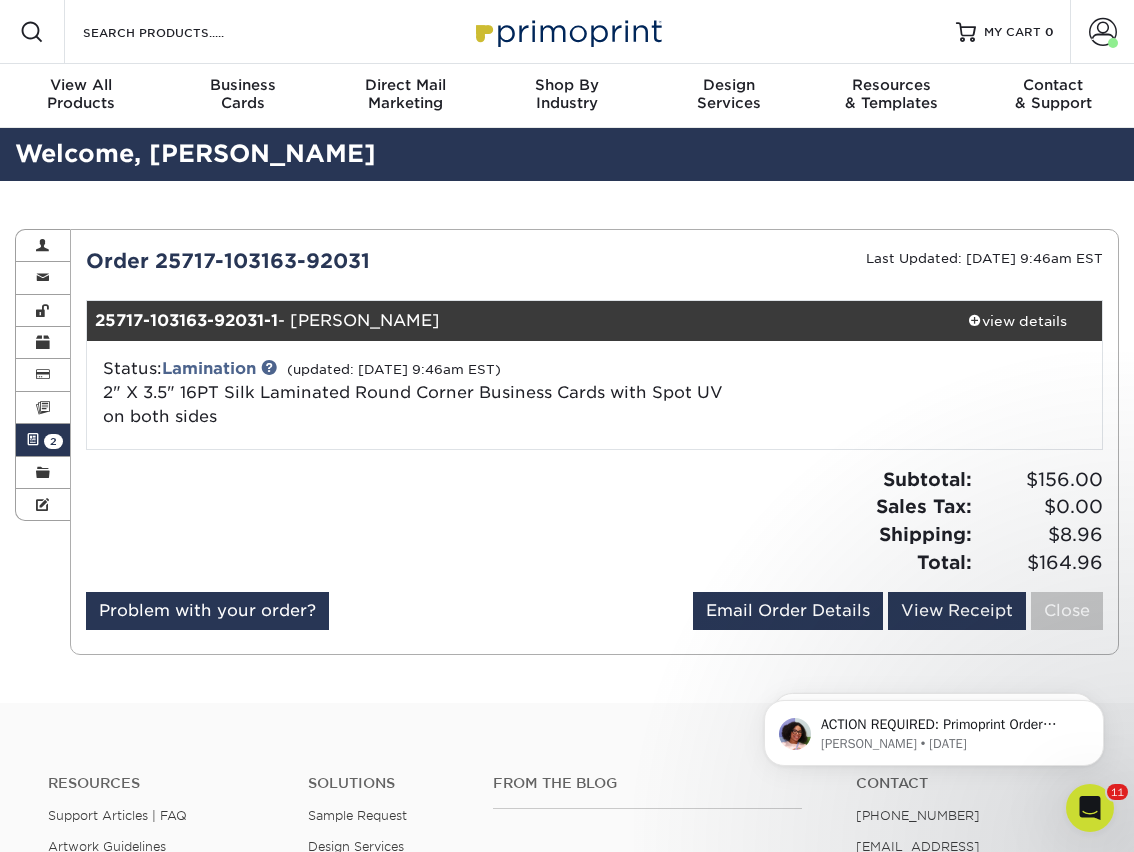 click at bounding box center [33, 440] 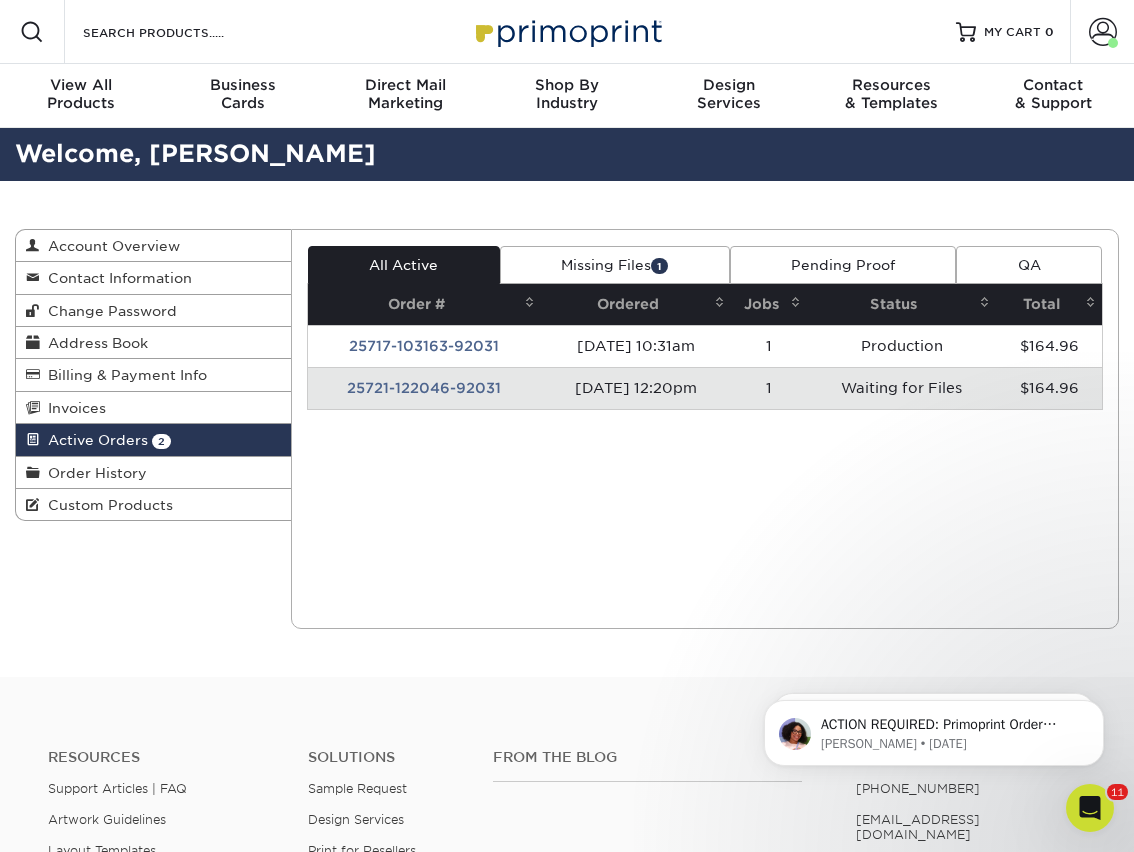 click on "25721-122046-92031" at bounding box center (424, 388) 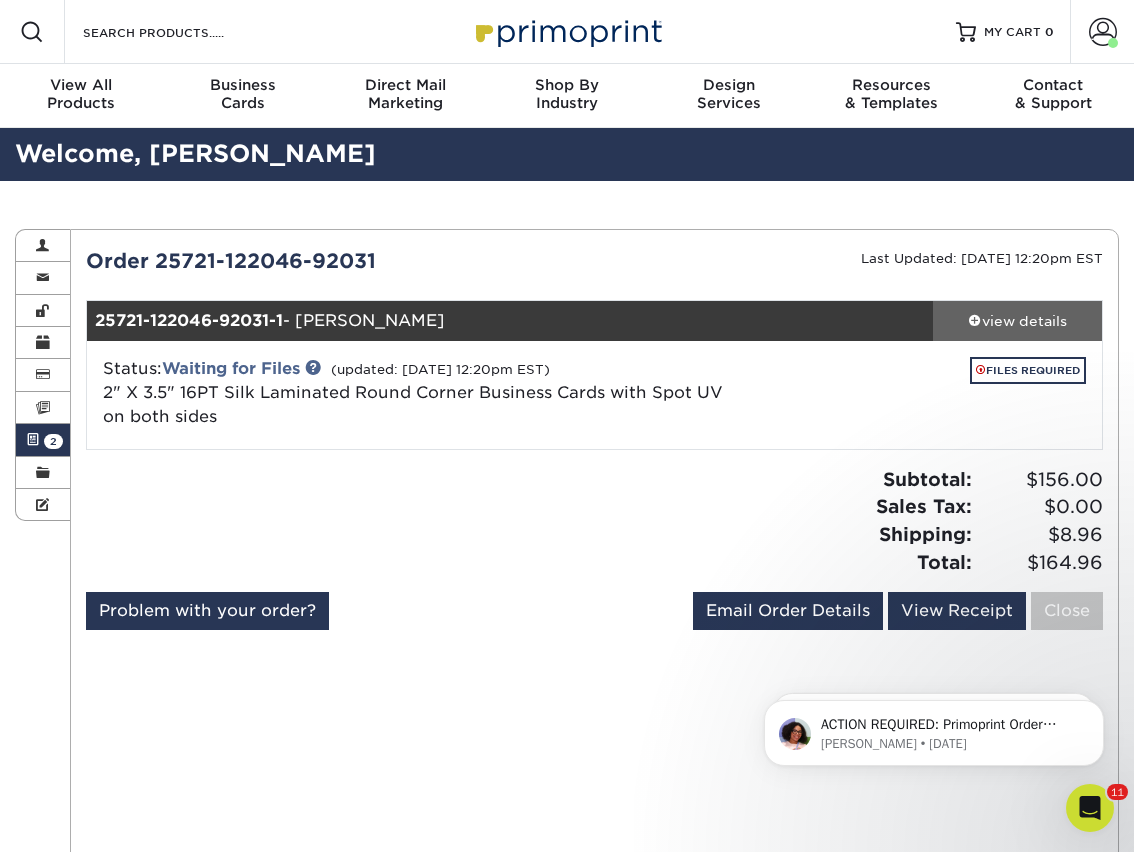 click on "view details" at bounding box center [1017, 321] 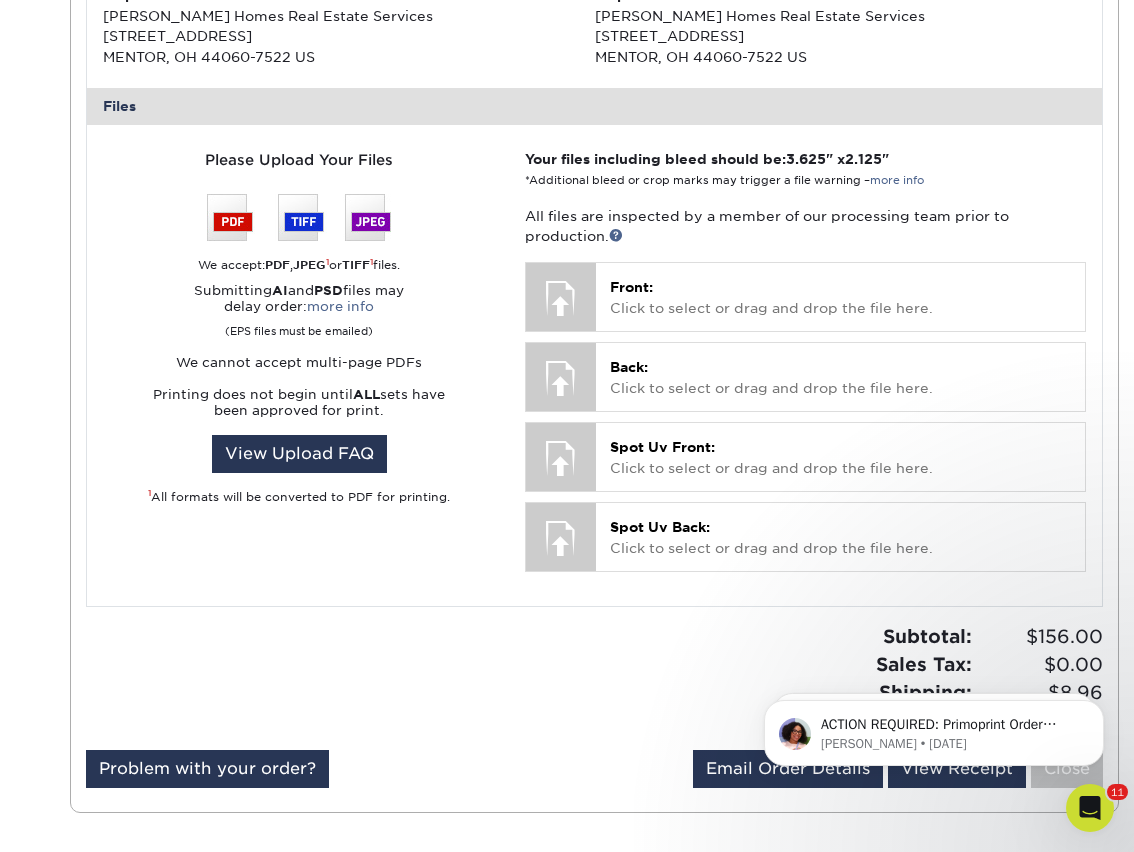 scroll, scrollTop: 770, scrollLeft: 0, axis: vertical 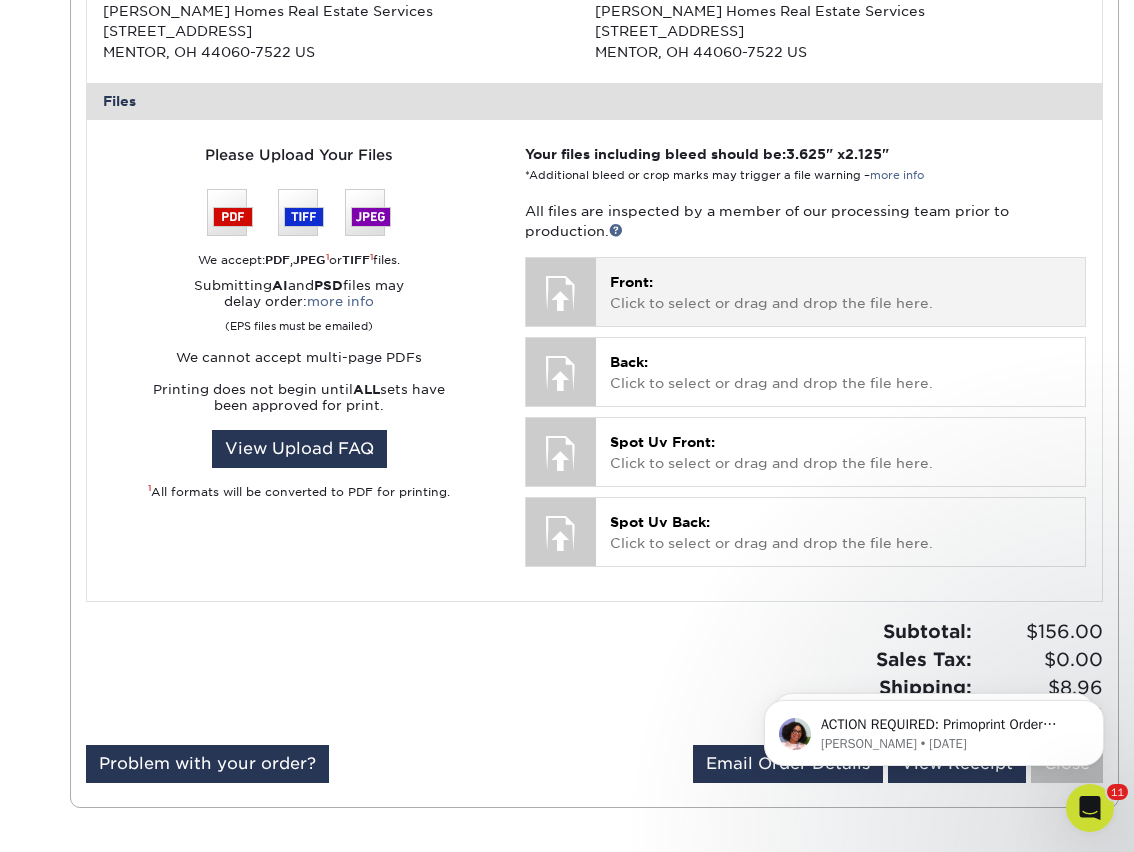 click on "Front: Click to select or drag and drop the file here." at bounding box center [840, 292] 